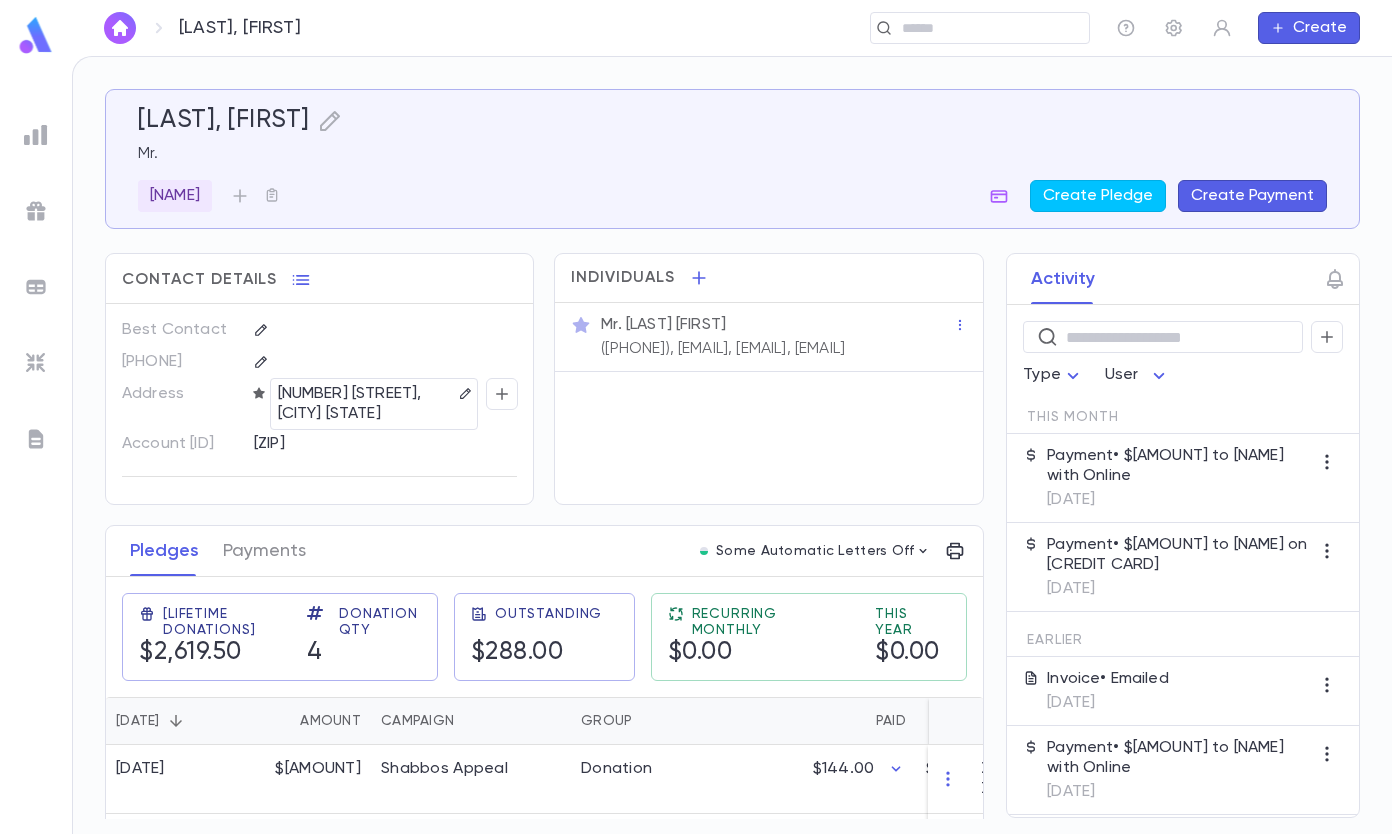 scroll, scrollTop: 0, scrollLeft: 0, axis: both 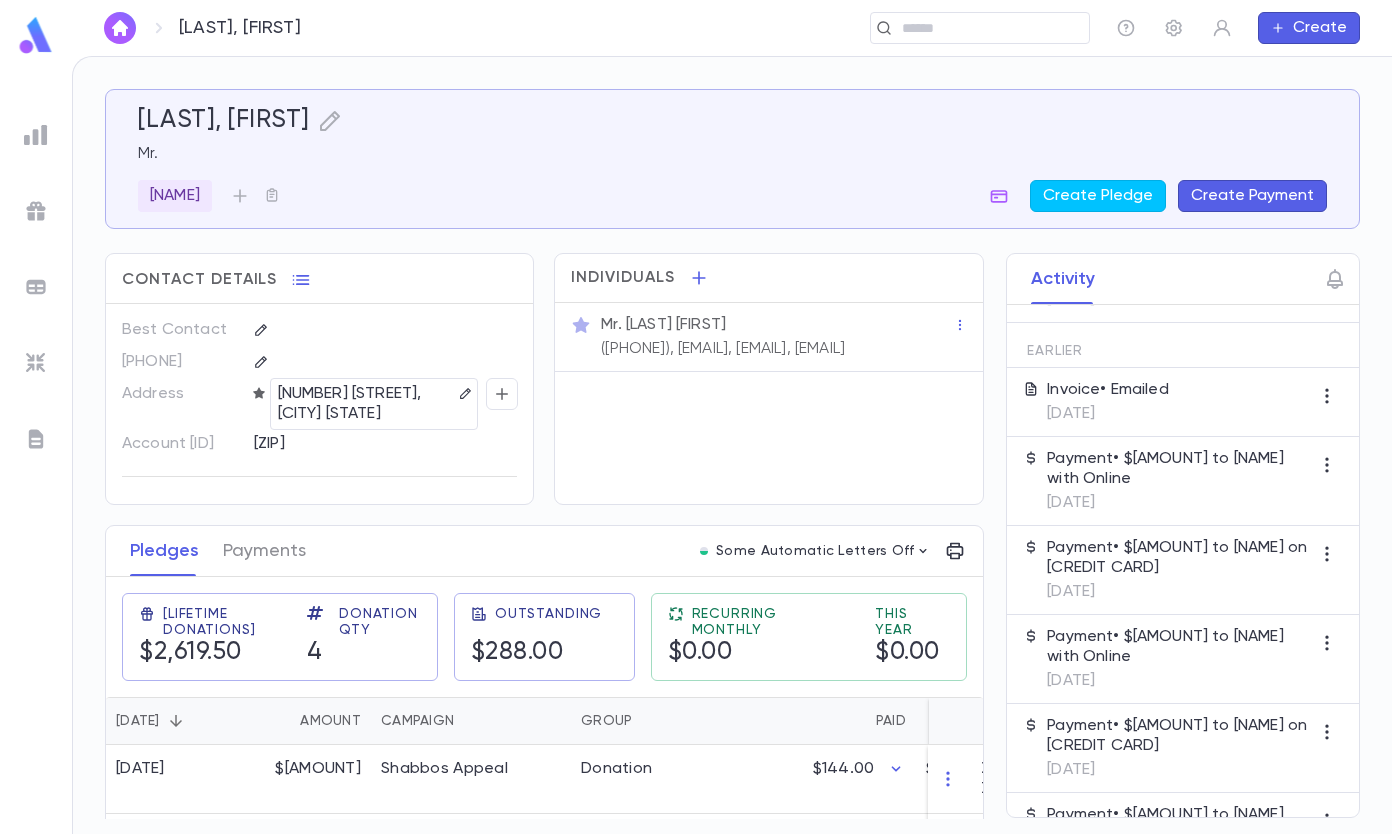 click at bounding box center [36, 135] 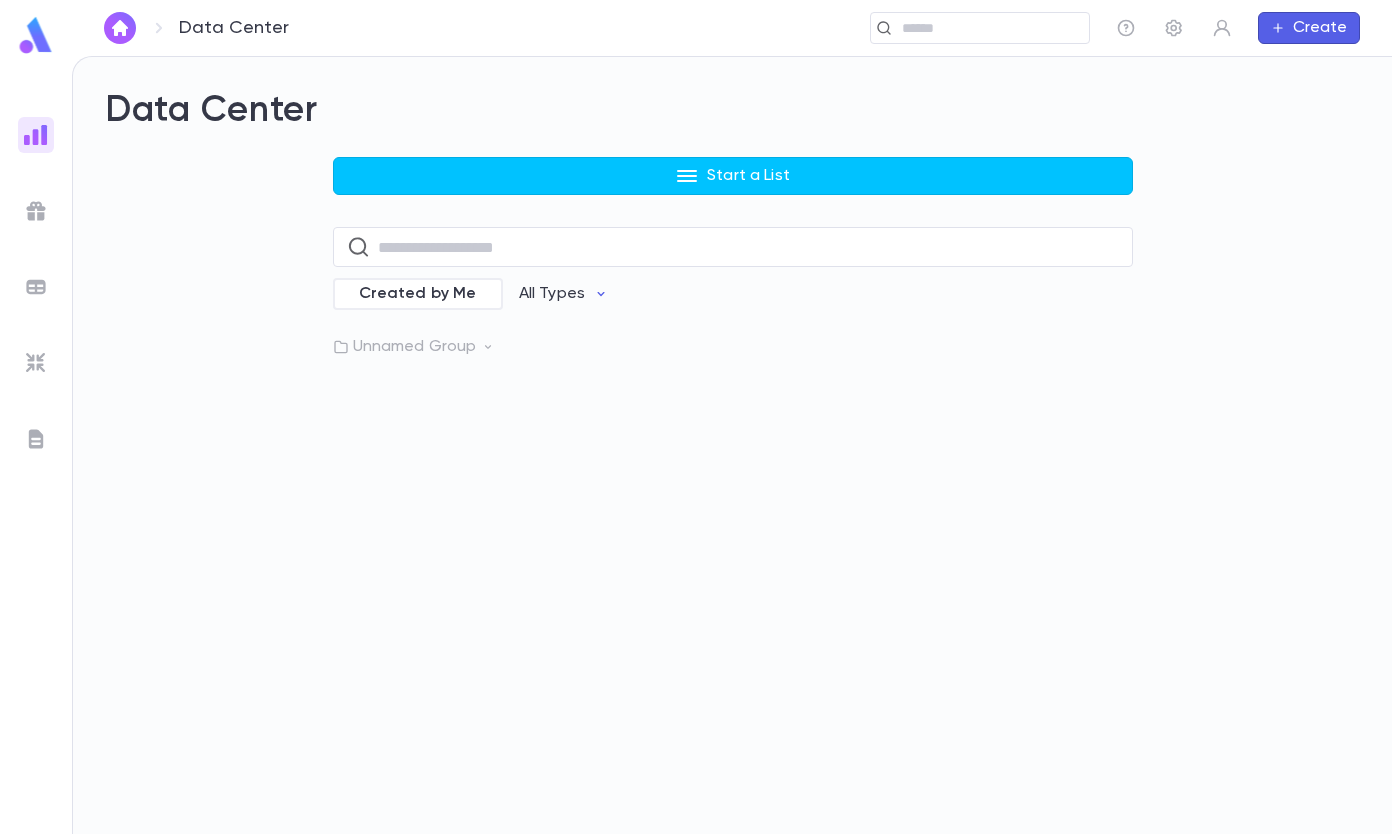 click at bounding box center [687, 176] 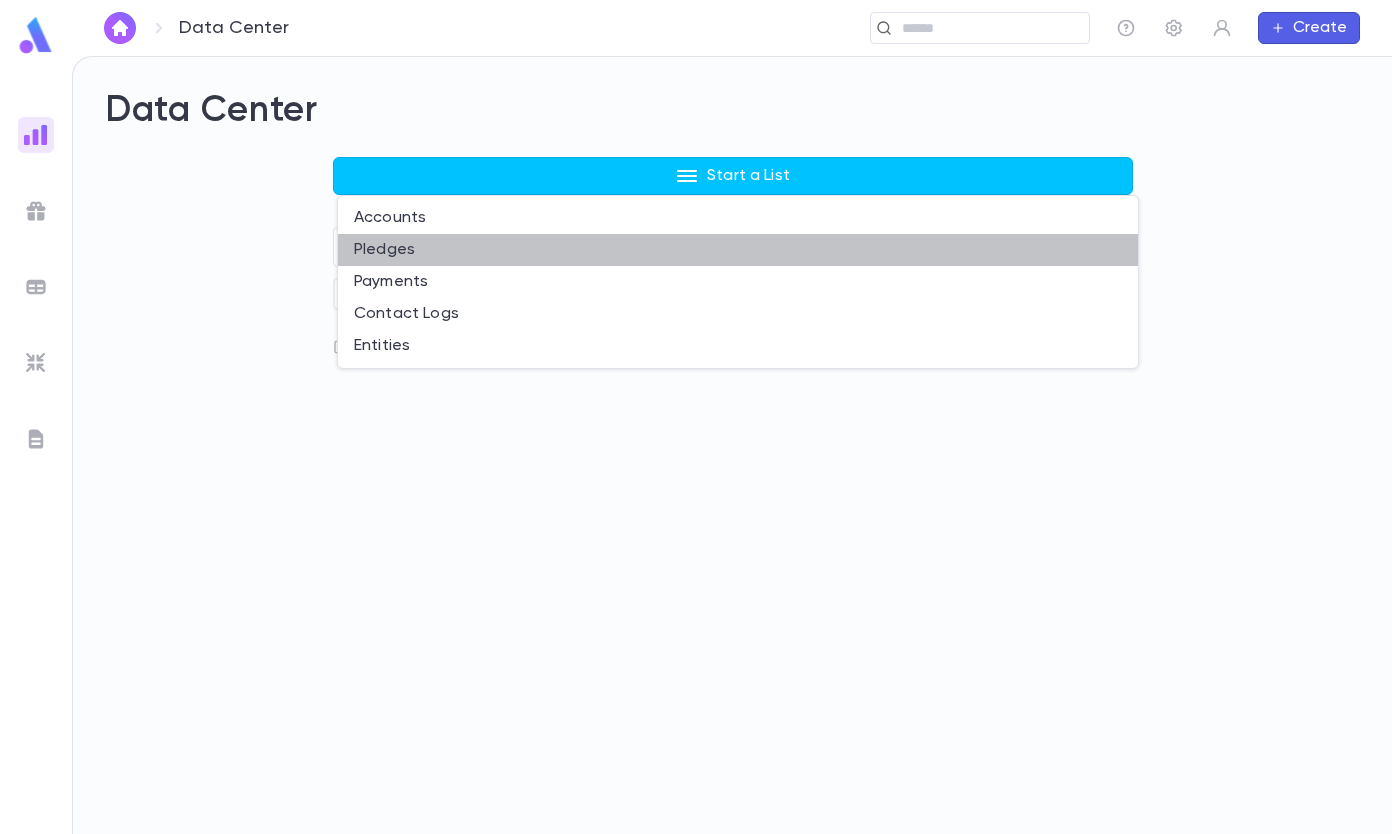 click on "Pledges" at bounding box center [738, 250] 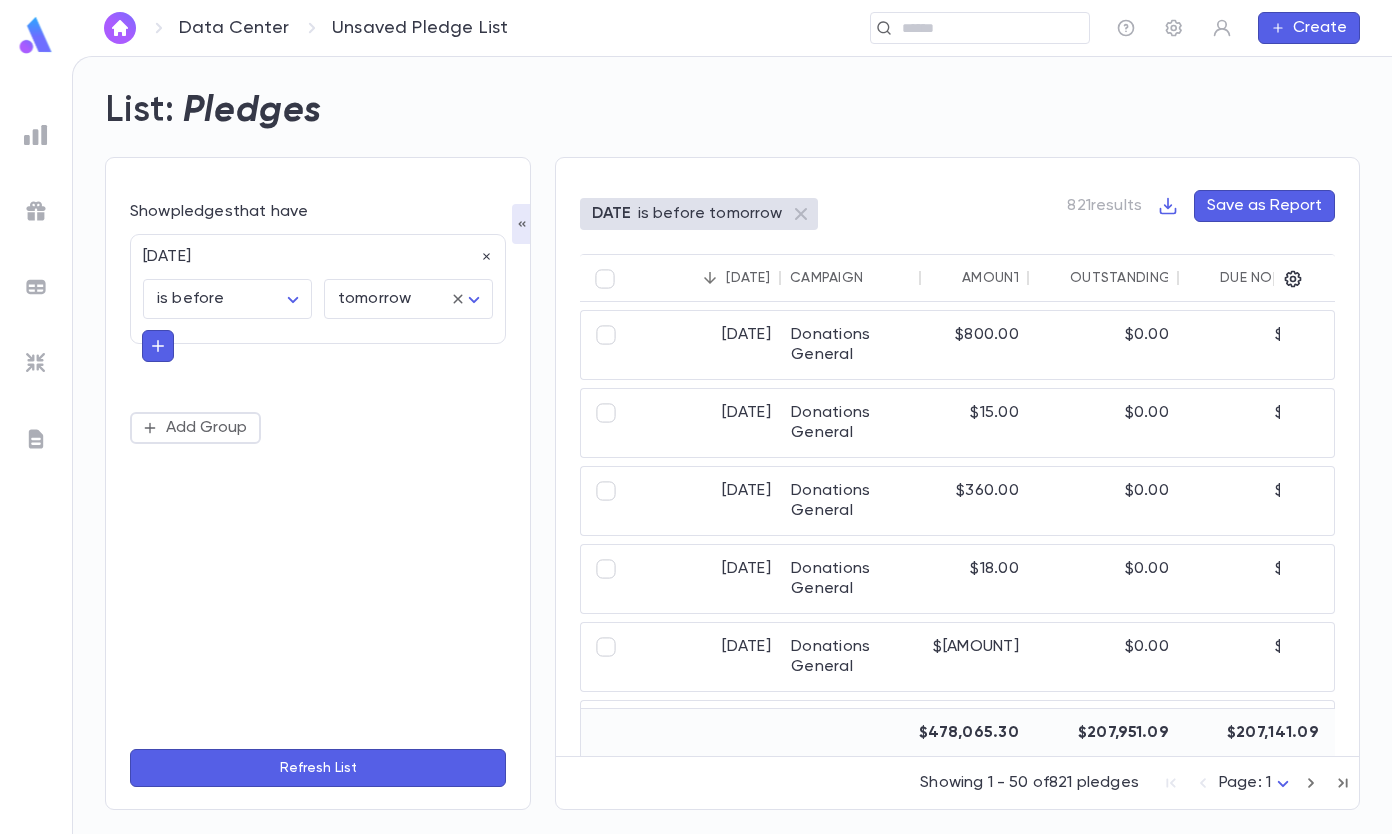 click at bounding box center [158, 346] 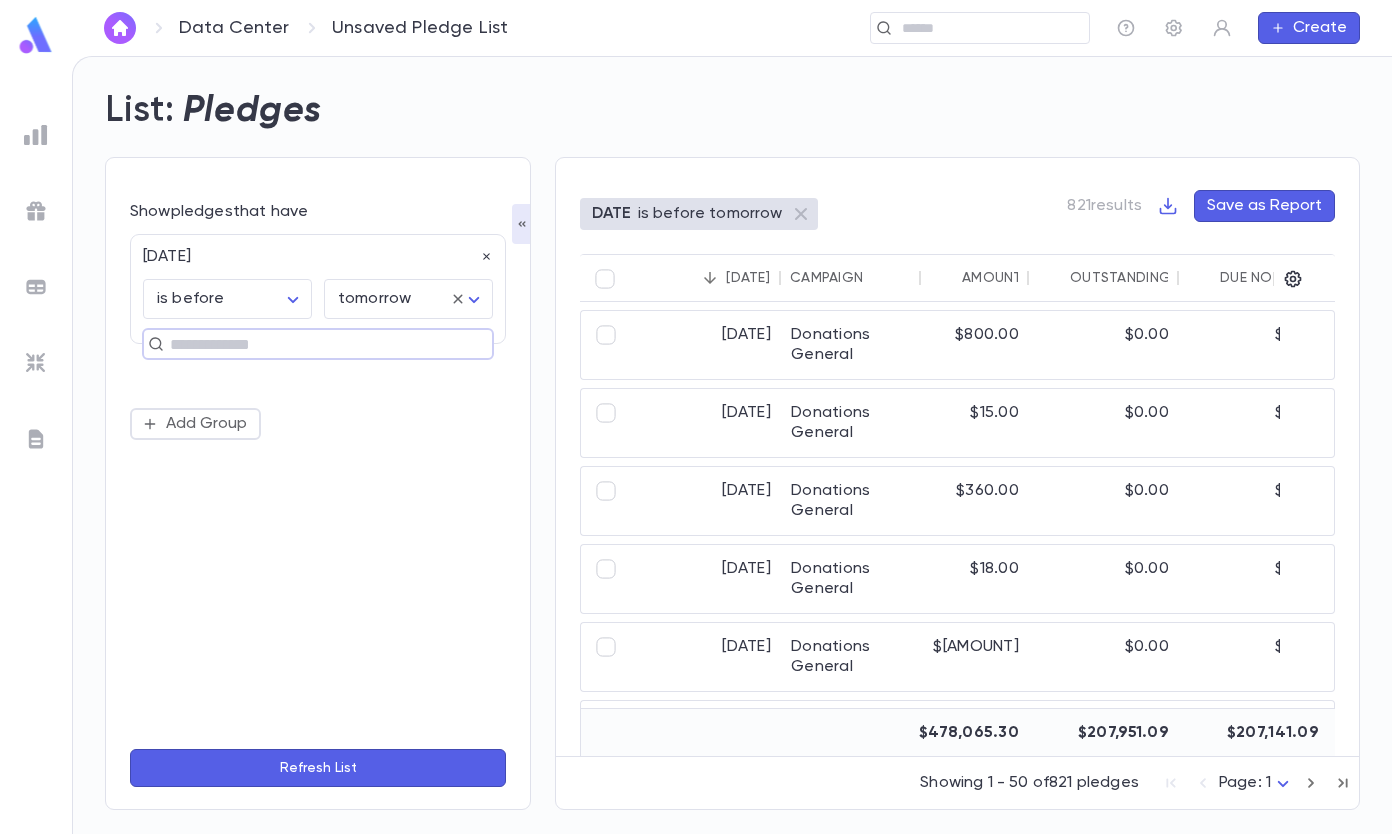 click at bounding box center [309, 344] 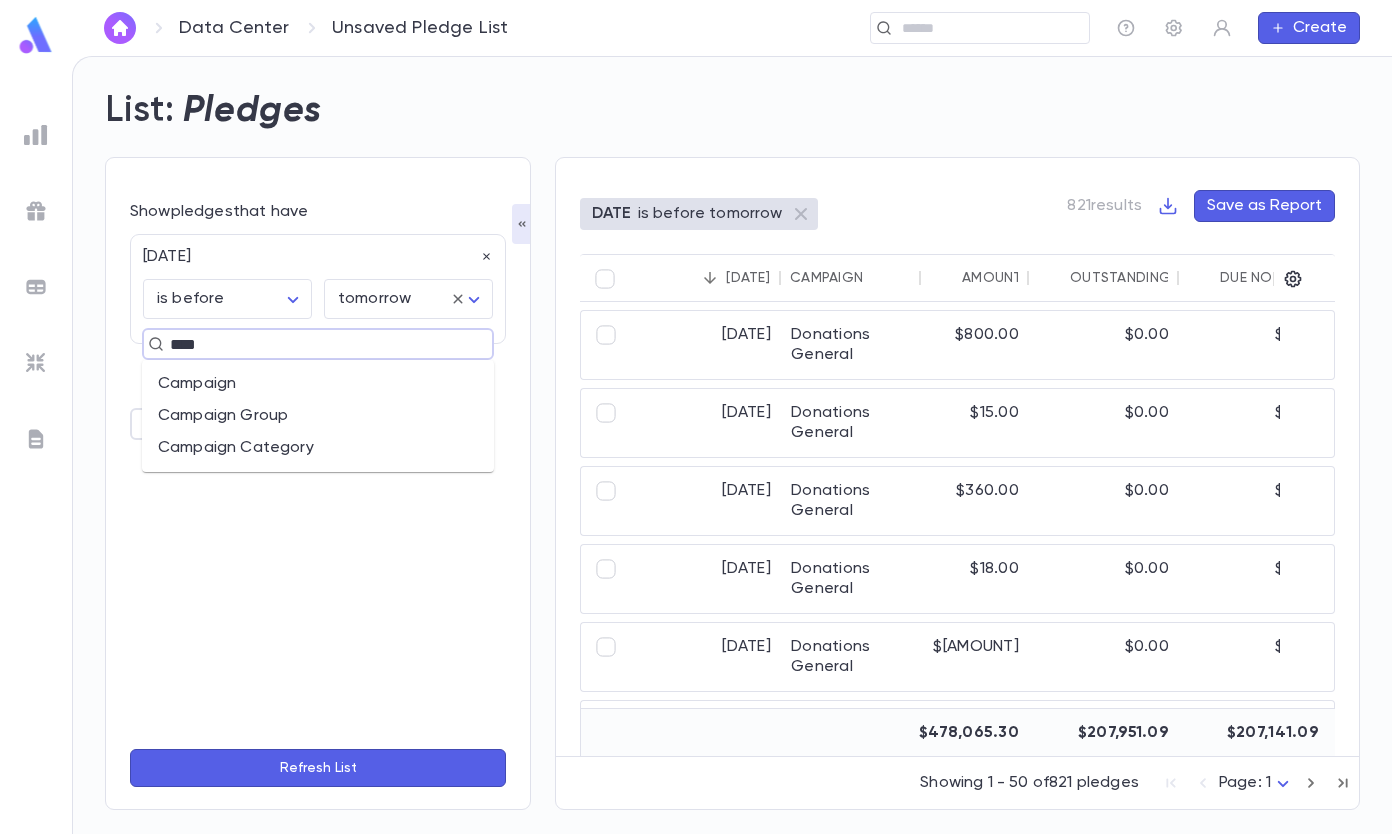click on "Campaign" at bounding box center [318, 384] 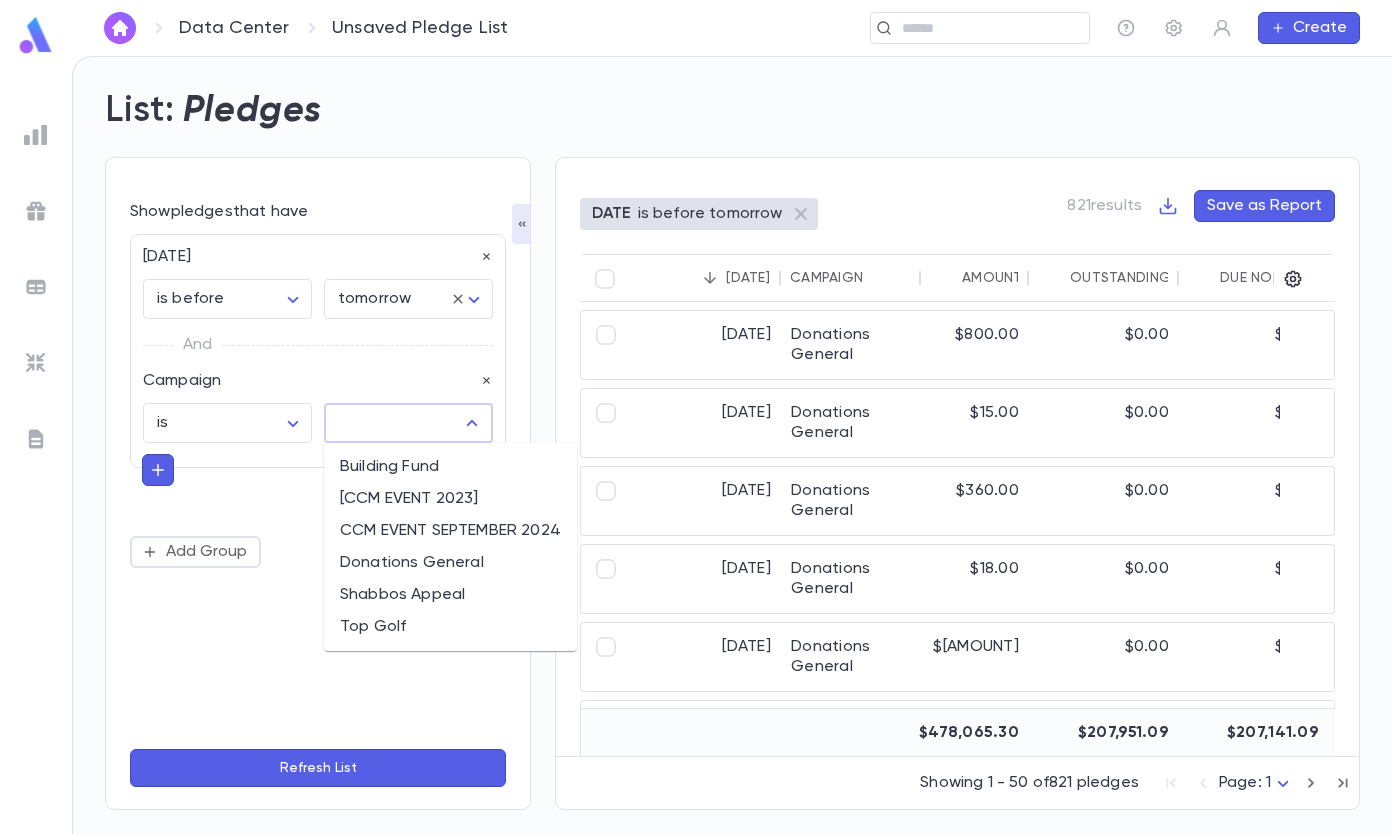 click at bounding box center (393, 423) 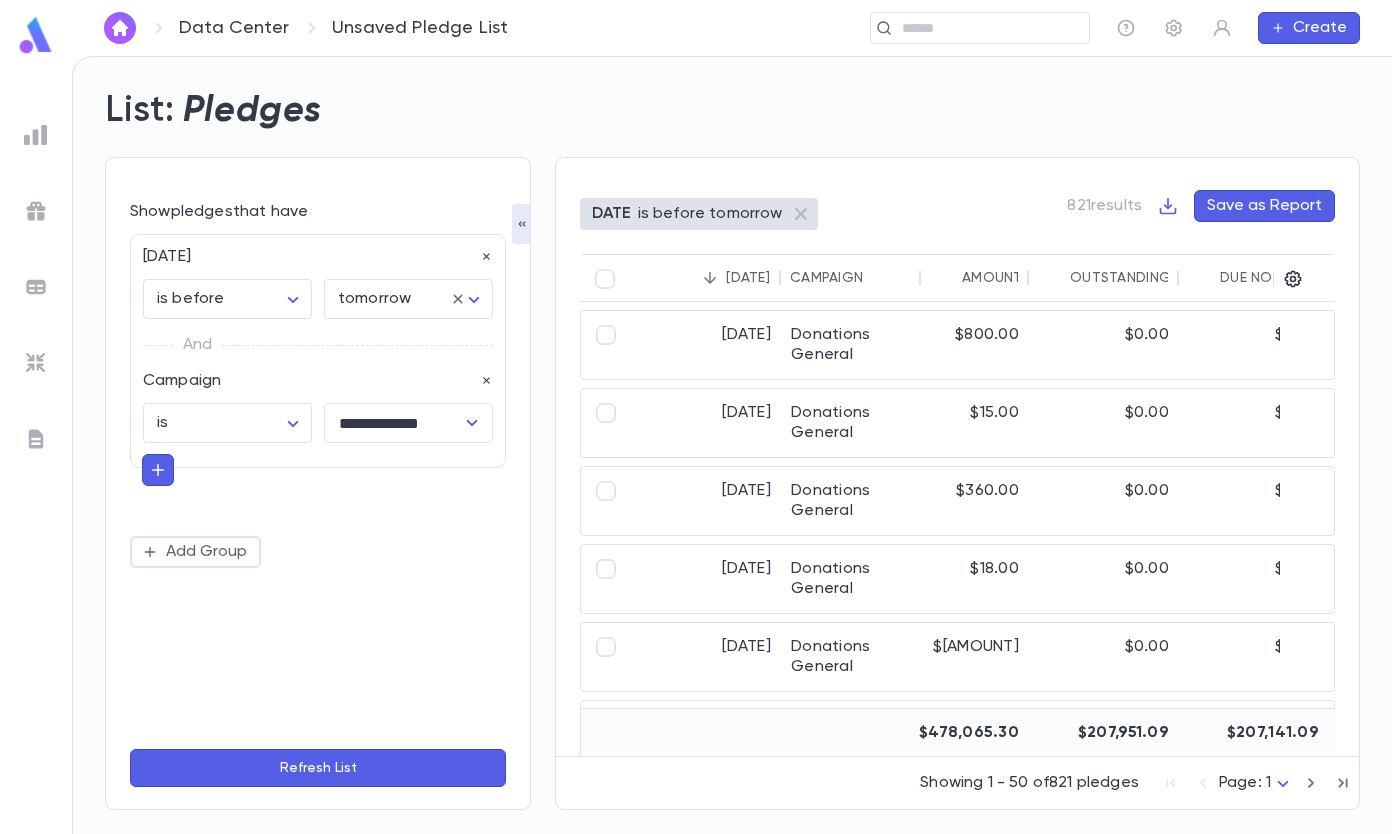 click at bounding box center (158, 470) 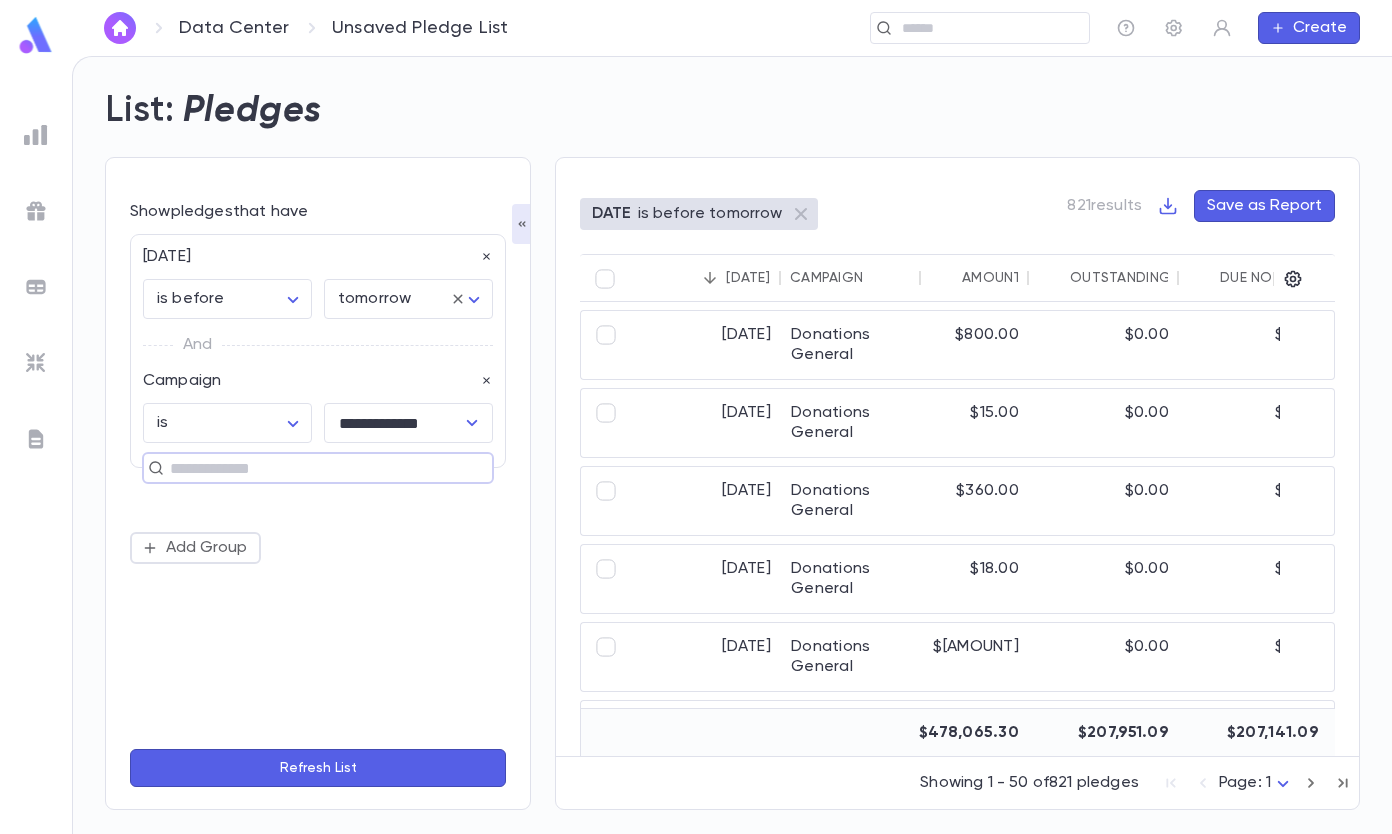 click at bounding box center [309, 468] 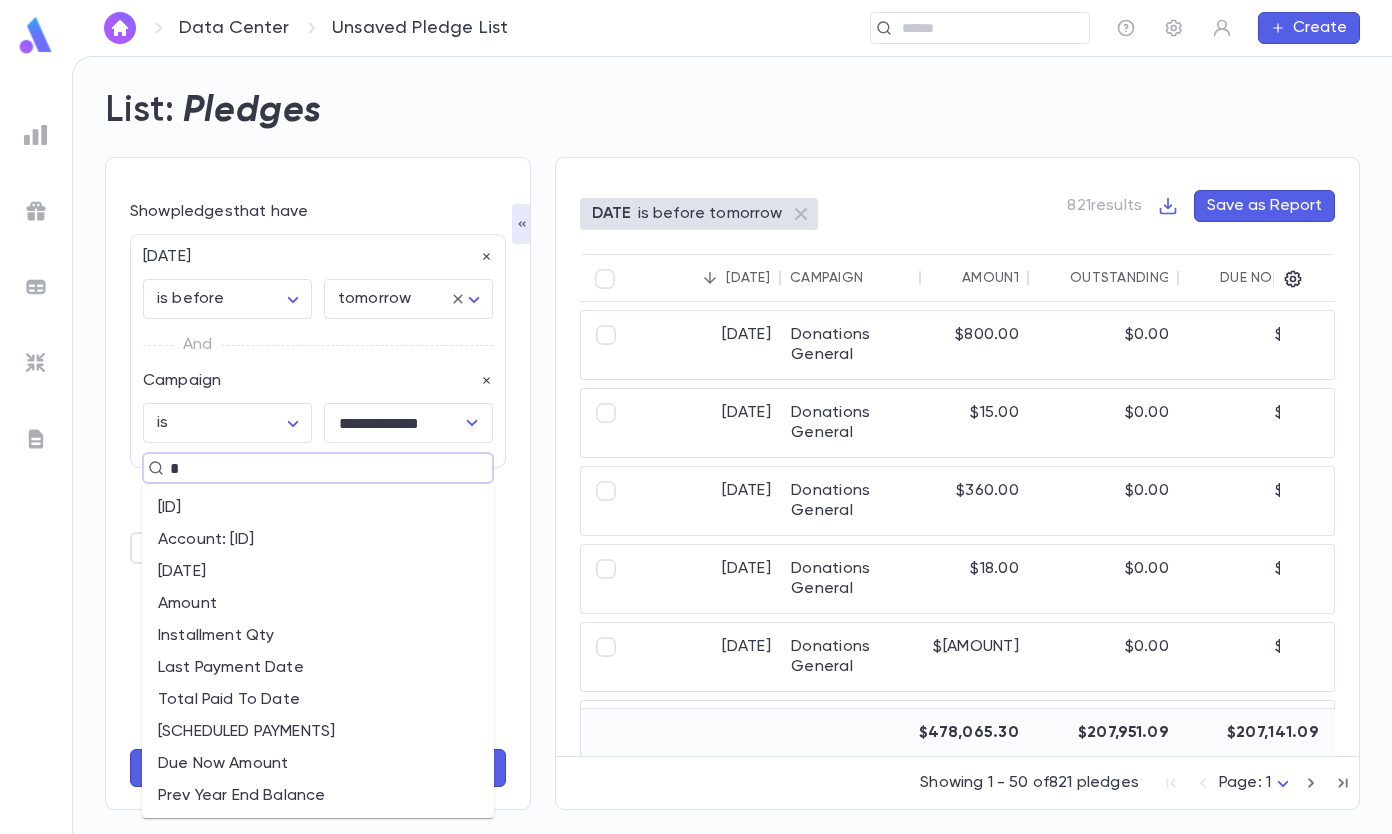type on "**" 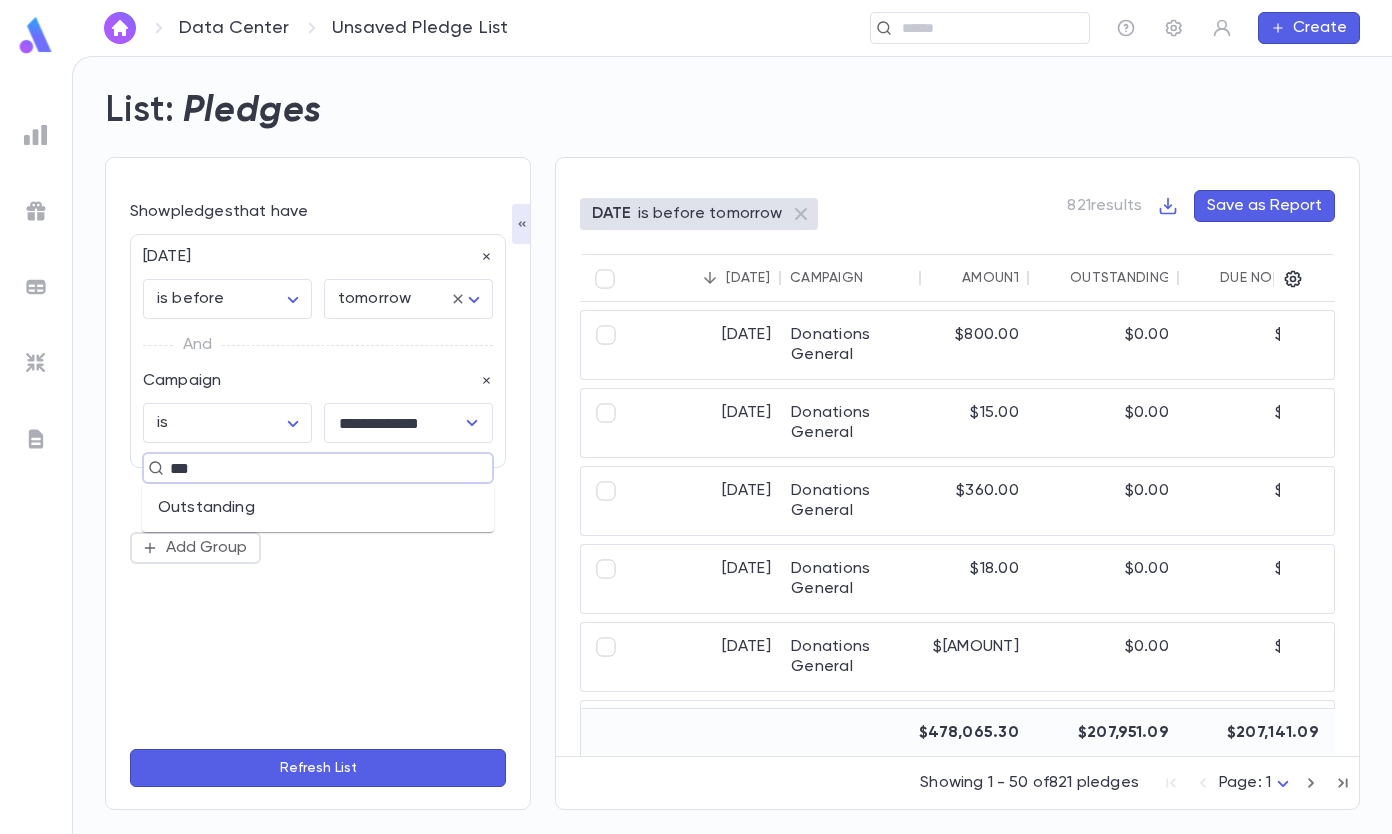 click on "Outstanding" at bounding box center (318, 508) 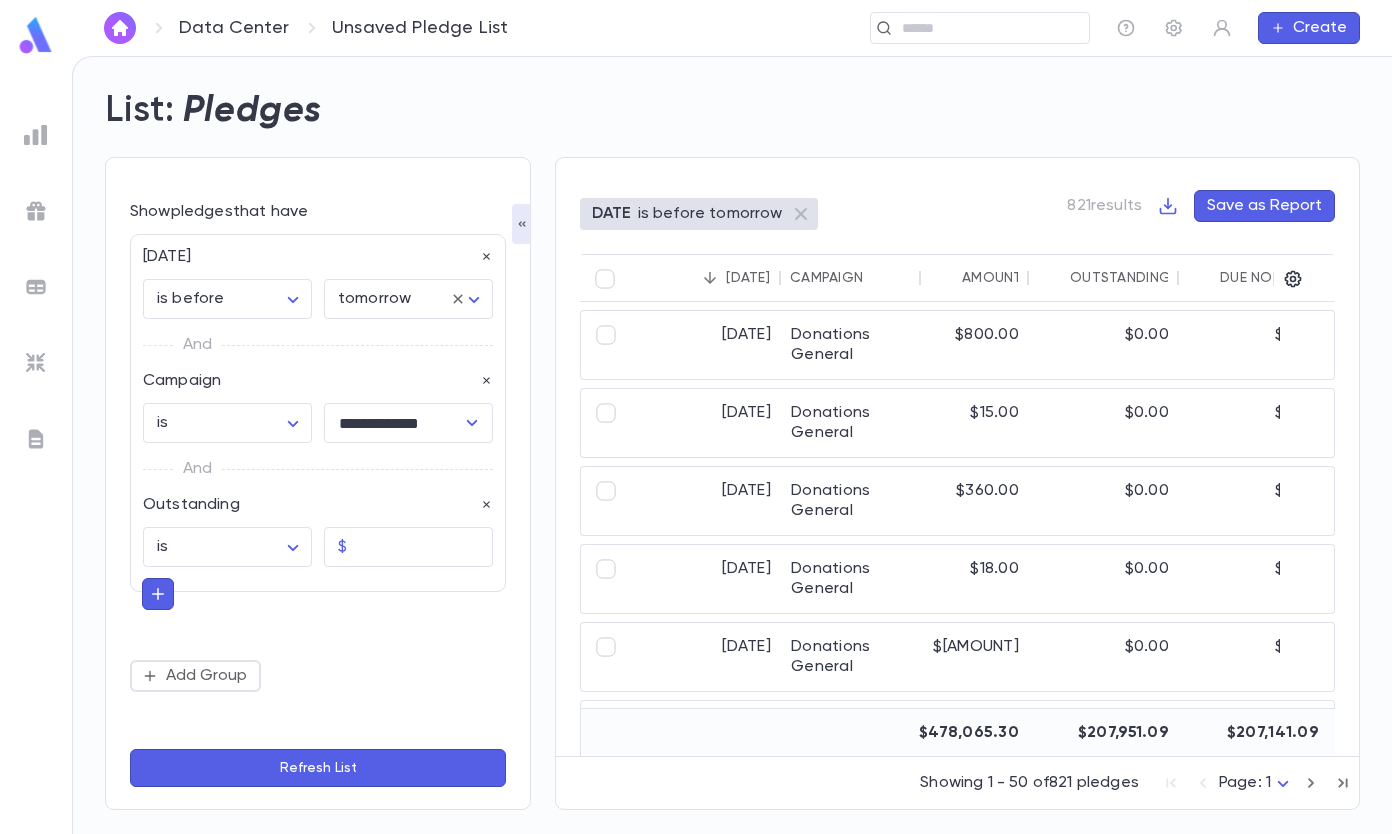 click on "6/26/2025 Donations General $800.00 $0.00 $0.00 6/26/2025 98886 [LAST], [FIRST] and [LAST] 22549 Fairmount Blvd. [CITY] [STATE] 44118 6/22/2025 Donations General $15.00 $0.00 $0.00 6/22/2025 226946 [LAST], [FIRST] 6/22/2025 Donations General $360.00 $0.00 $0.00 6/22/2025 300444 [LAST], [FIRST] 6/16/2025 Donations General $18.00 $0.00 $0.00 6/16/2025 99231 [LAST], [FIRST] 4339 Churchill Blvd [CITY] [STATE] 44118-3911 6/15/2025 Donations General $100.00 $0.00 $0.00 6/15/2025 368405 [LAST], [FIRST] 3582 Shannon Road [CITY] [STATE] 44118 6/14/2025 Donations General $18.00 $0.00 $0.00 6/14/2025" at bounding box center (696, 445) 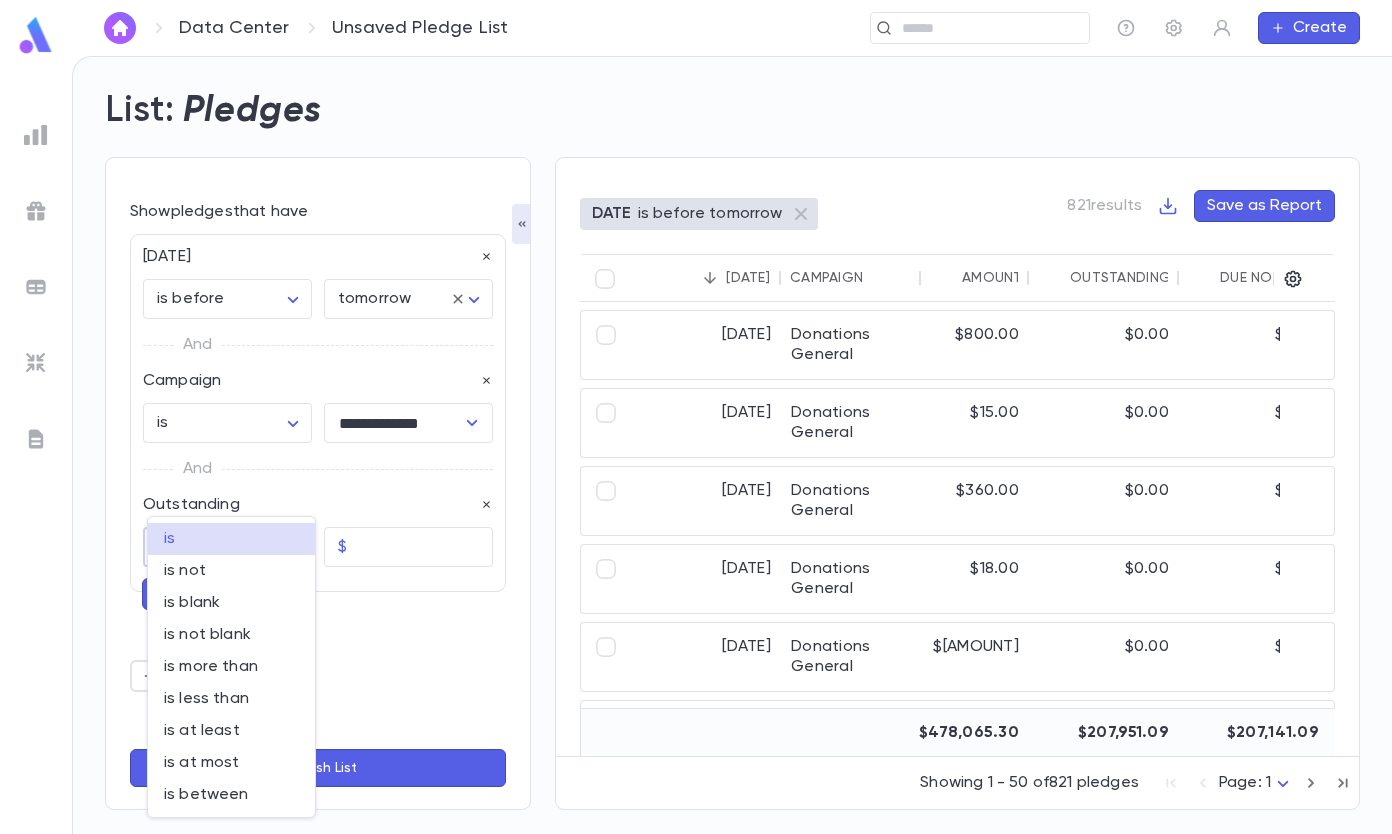 click on "is at least" at bounding box center [231, 539] 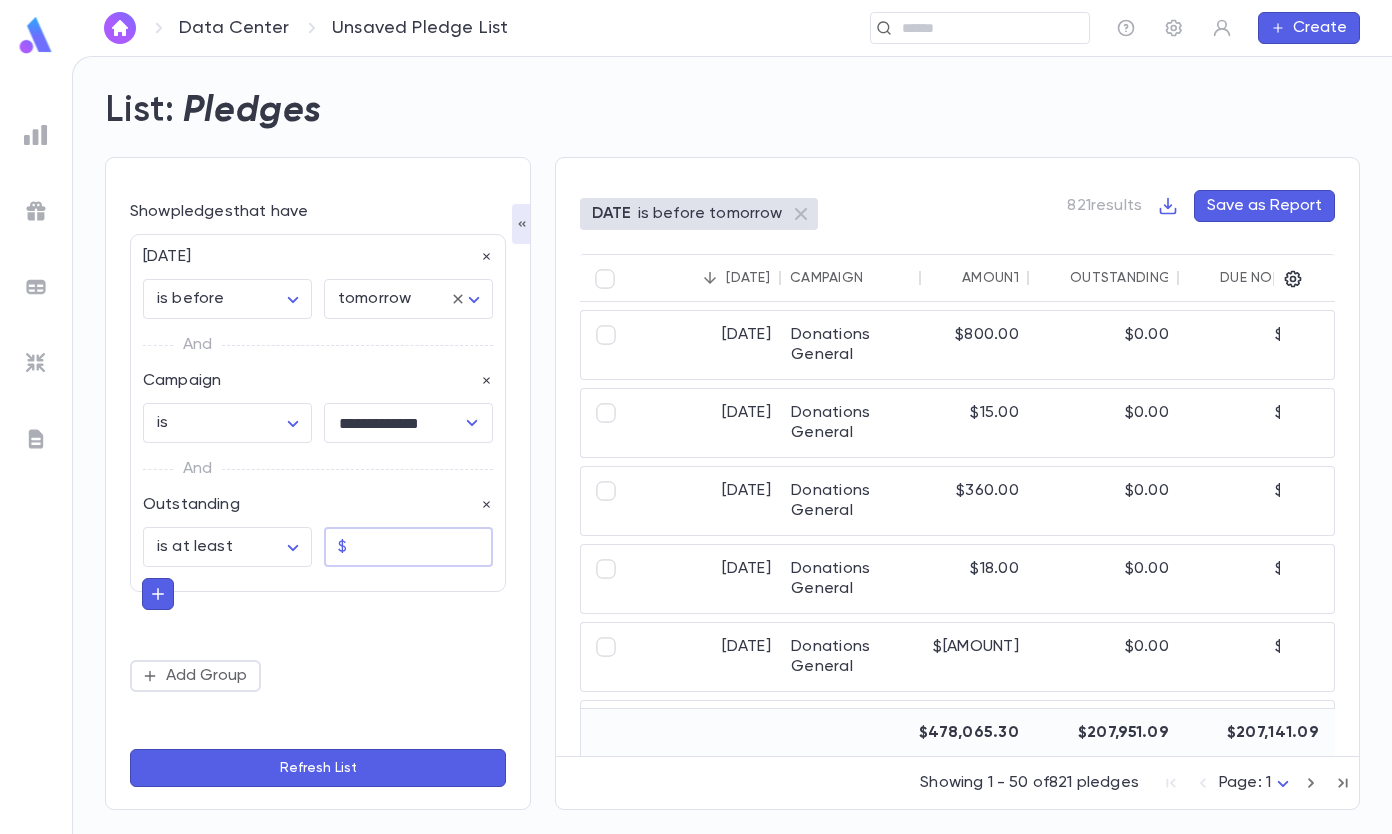click at bounding box center (424, 547) 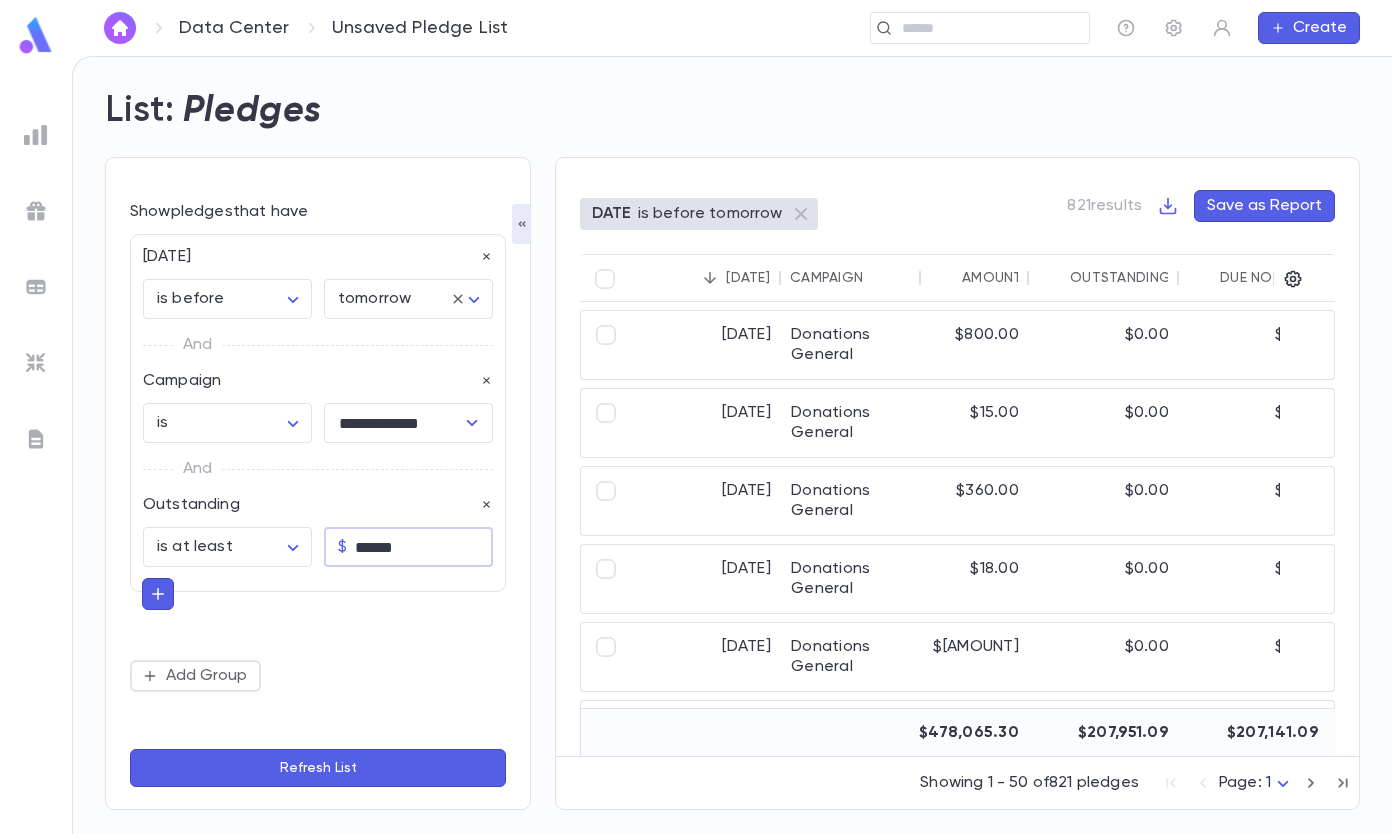 type on "******" 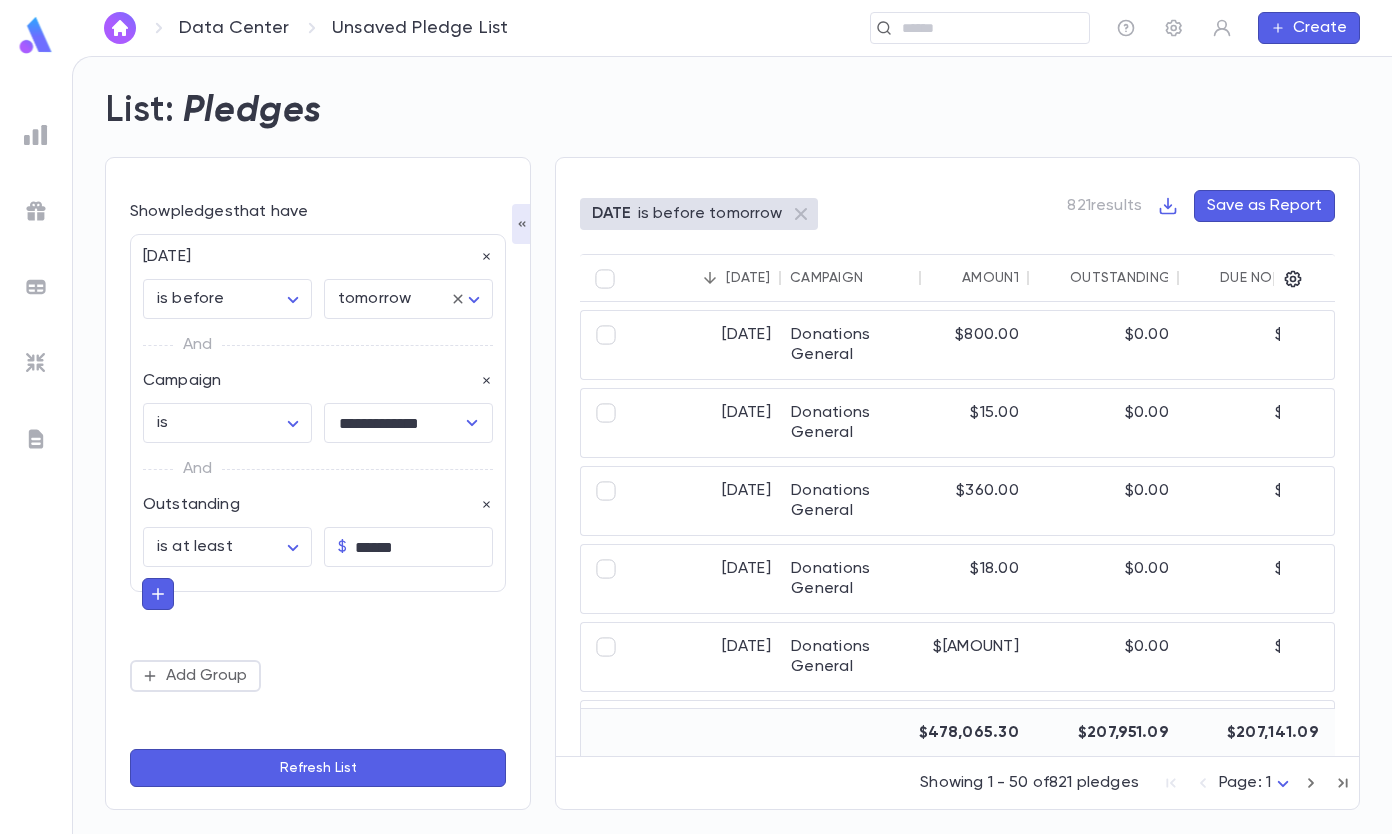 click on "Refresh List" at bounding box center (318, 768) 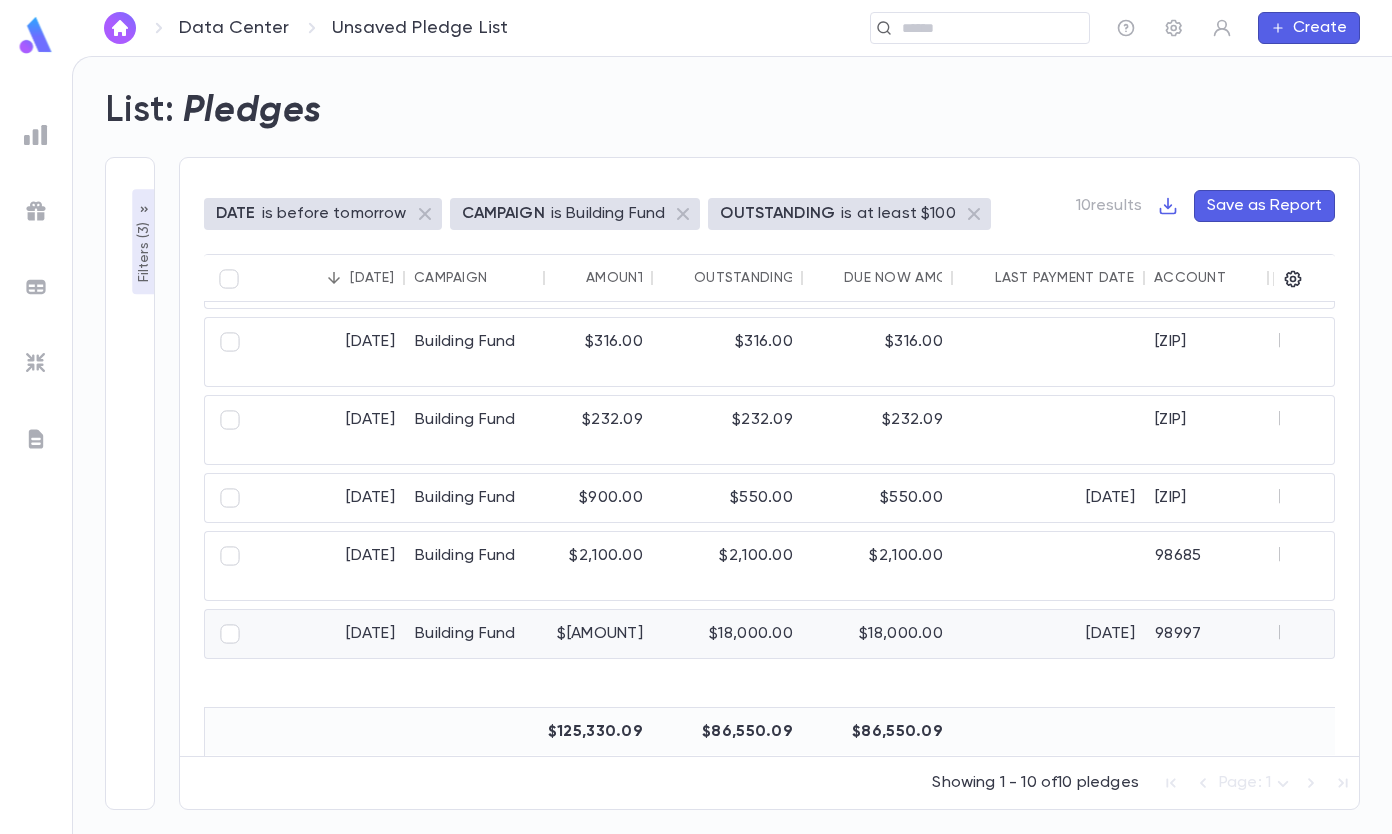 scroll, scrollTop: 0, scrollLeft: 0, axis: both 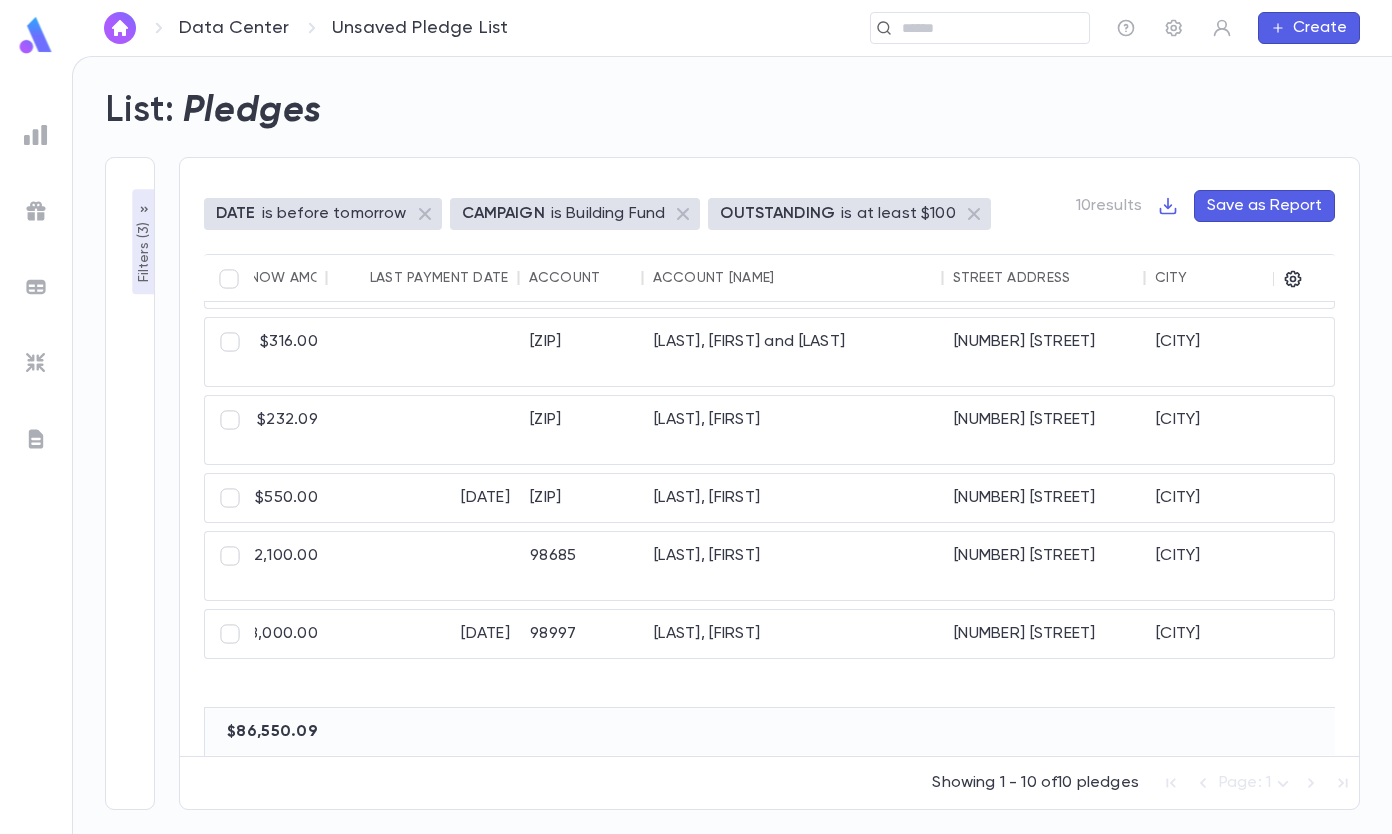 click on "​" at bounding box center (980, 28) 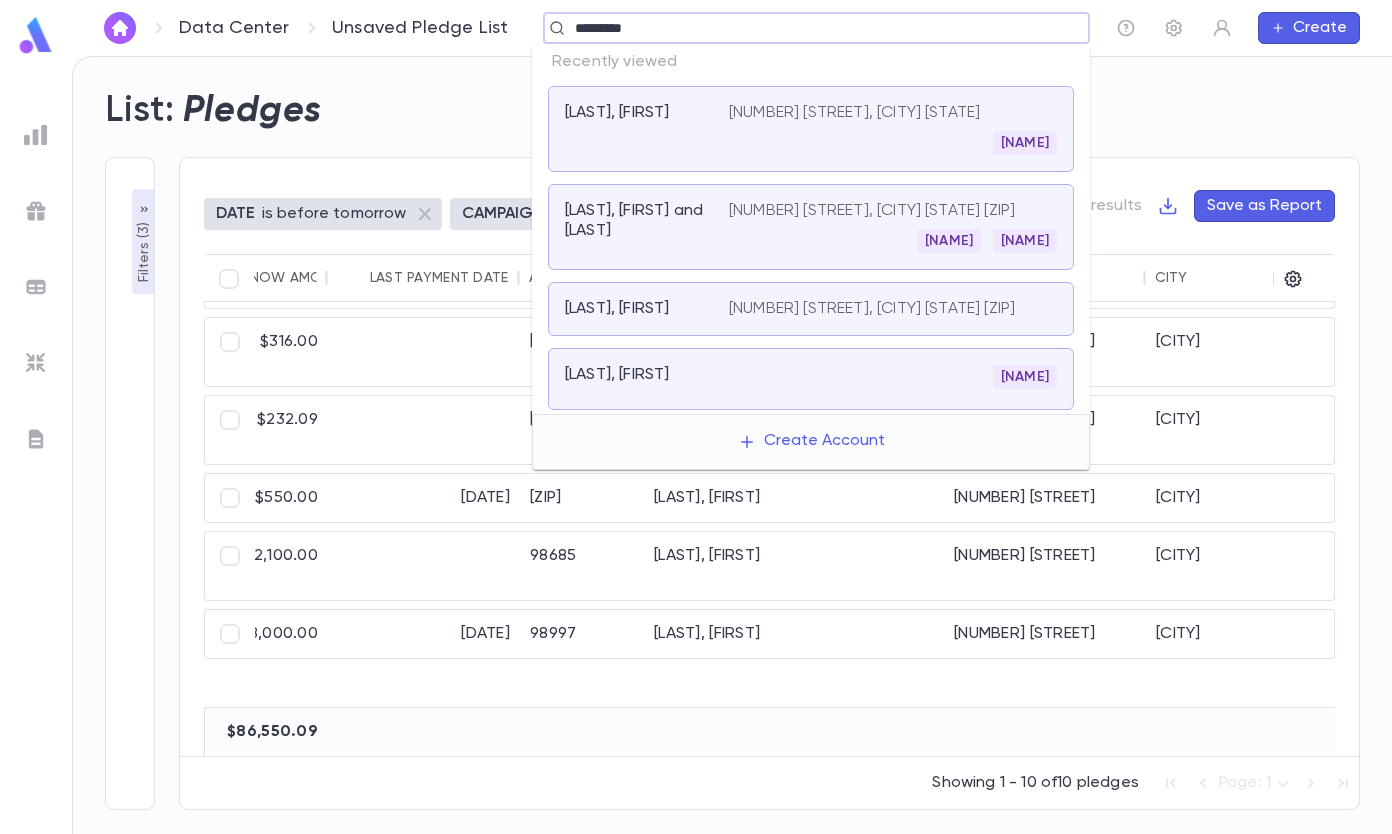 type on "*********" 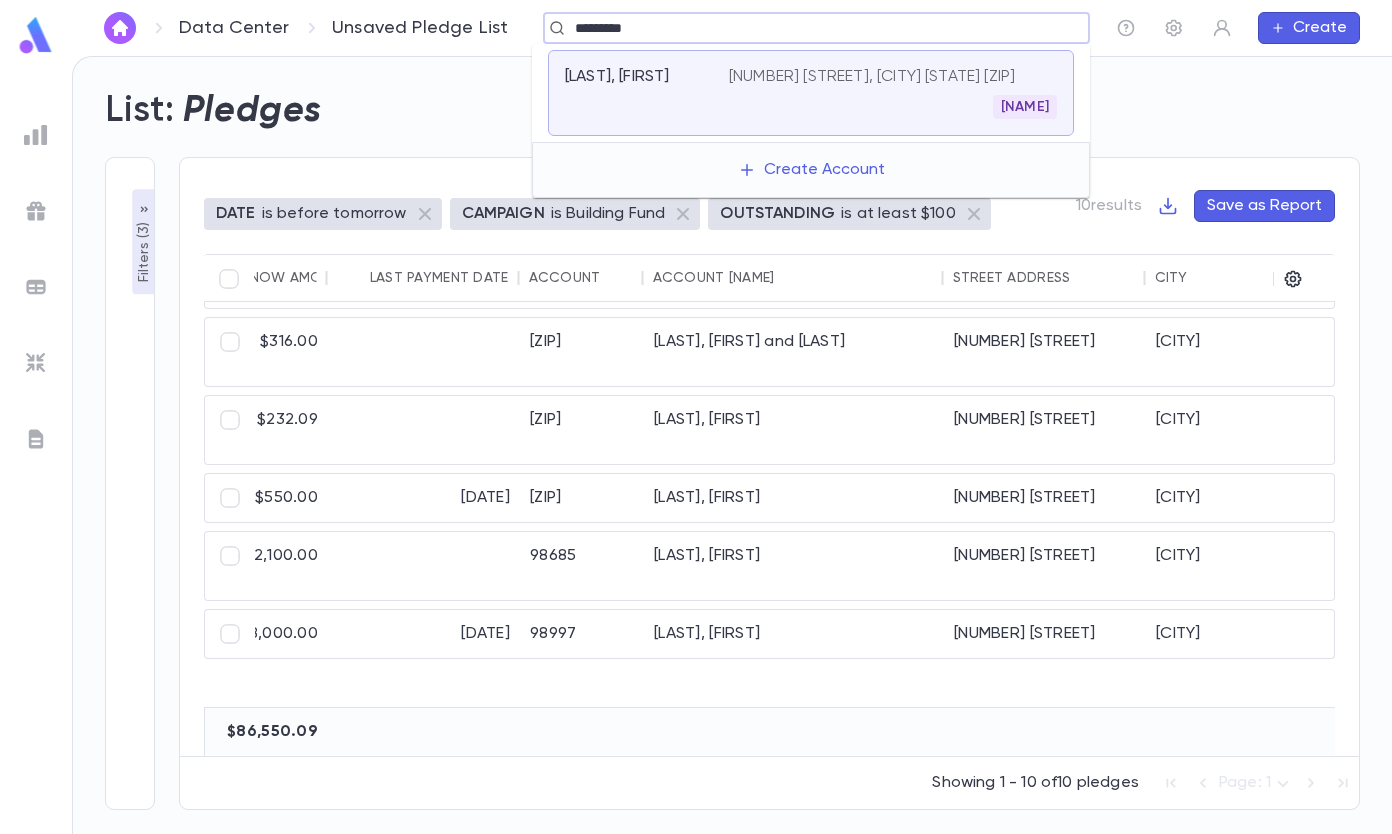 click on "[NUMBER] [STREET], [CITY] [STATE] [ZIP]" at bounding box center [872, 77] 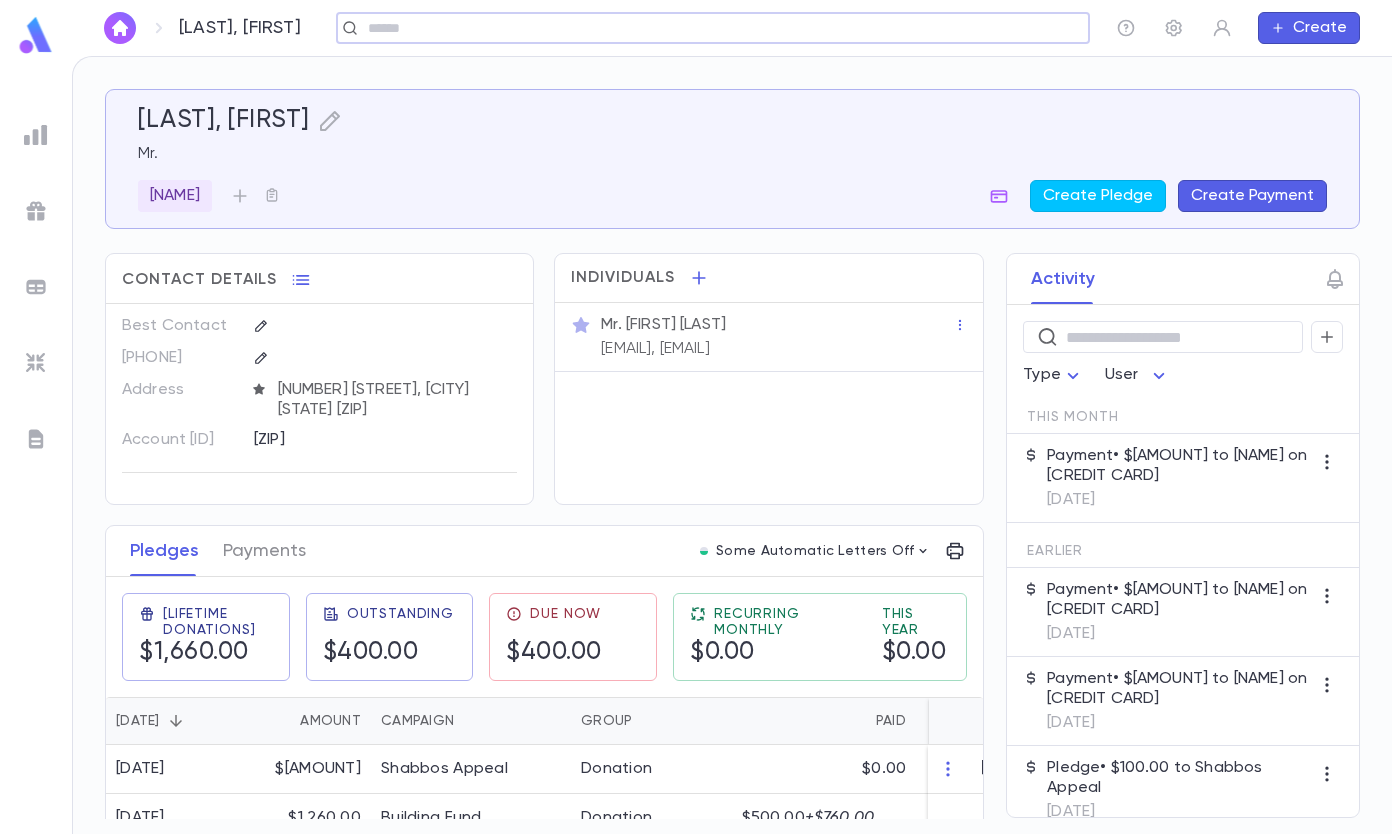 scroll, scrollTop: 5, scrollLeft: 0, axis: vertical 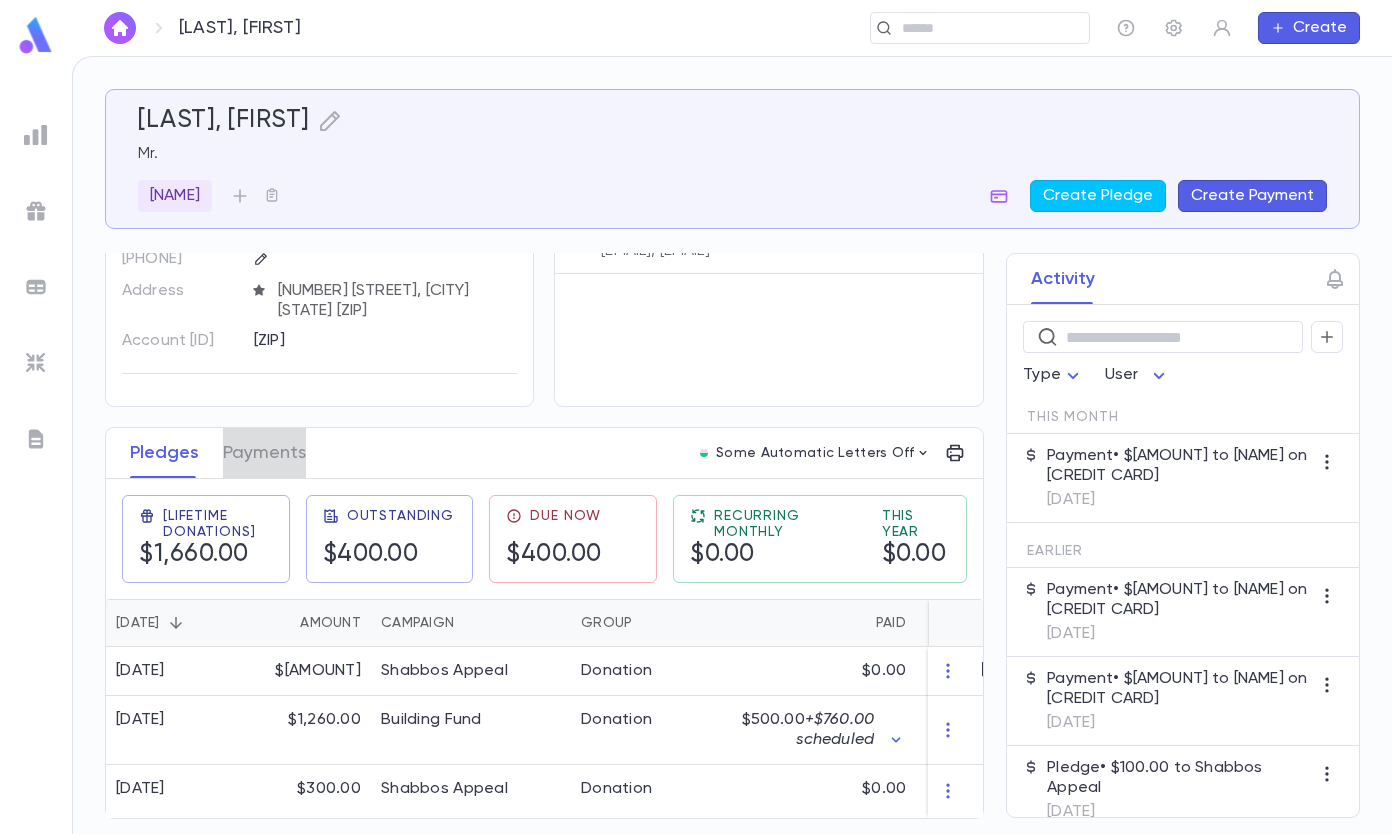 click on "Payments" at bounding box center (264, 453) 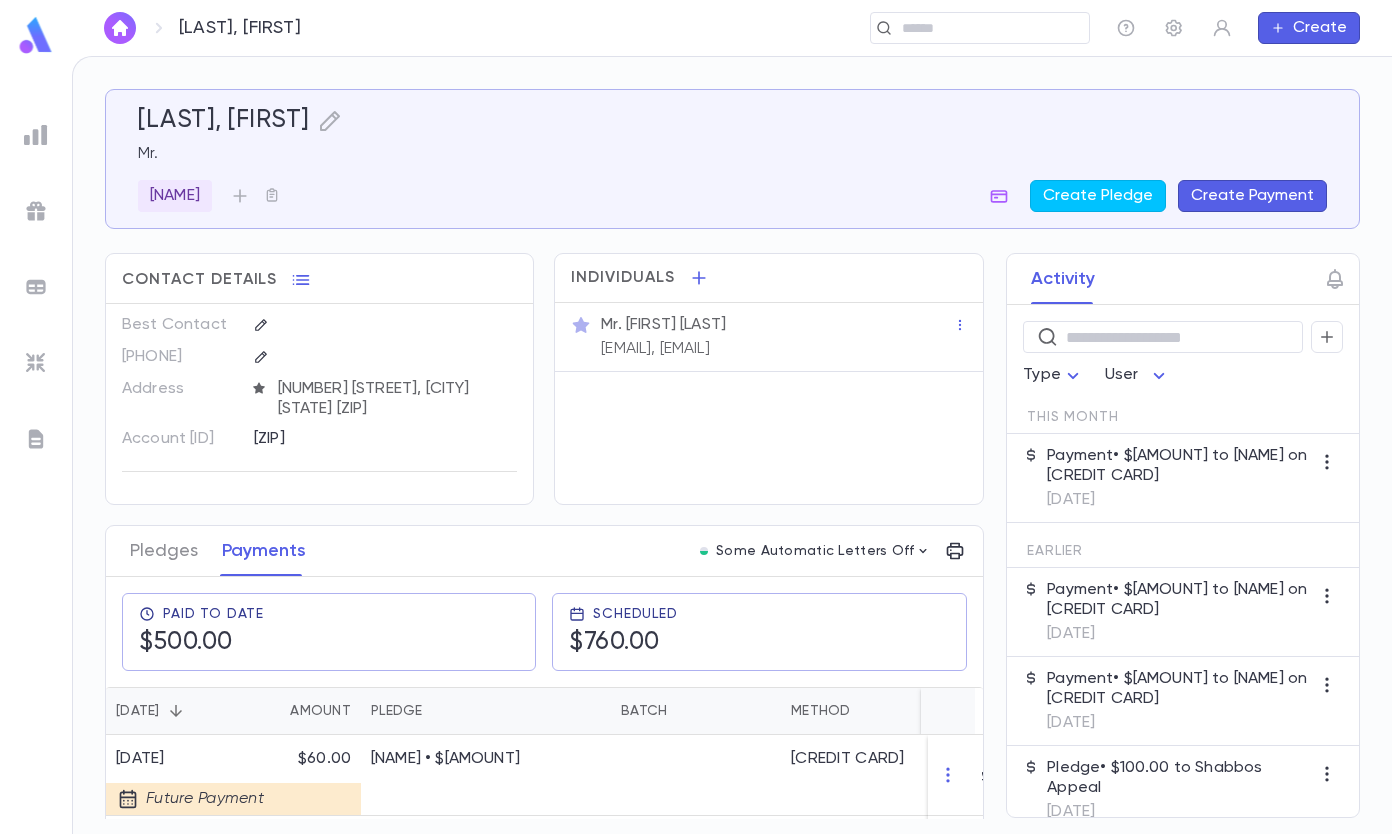 click on "Pledges" at bounding box center (164, 551) 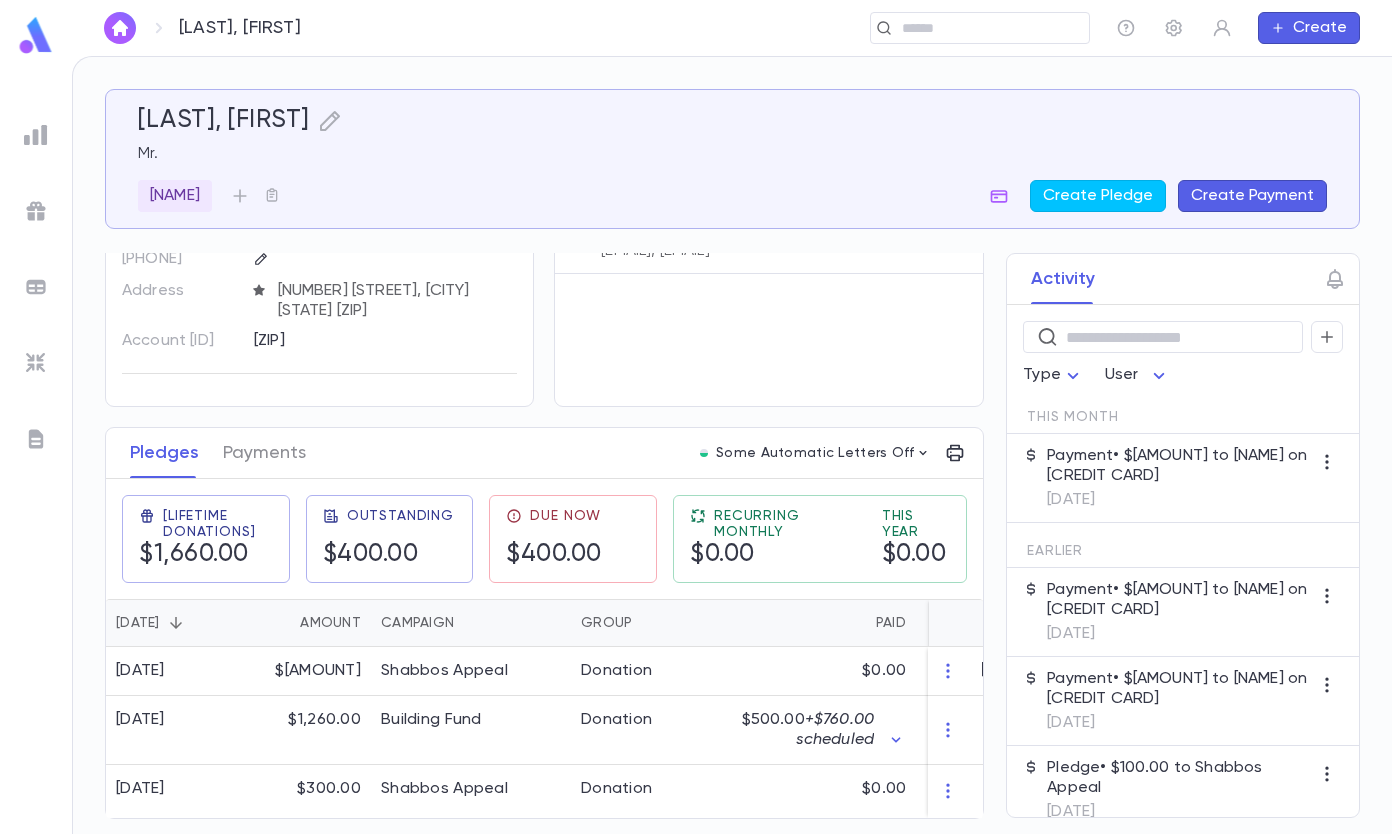 scroll, scrollTop: 0, scrollLeft: 0, axis: both 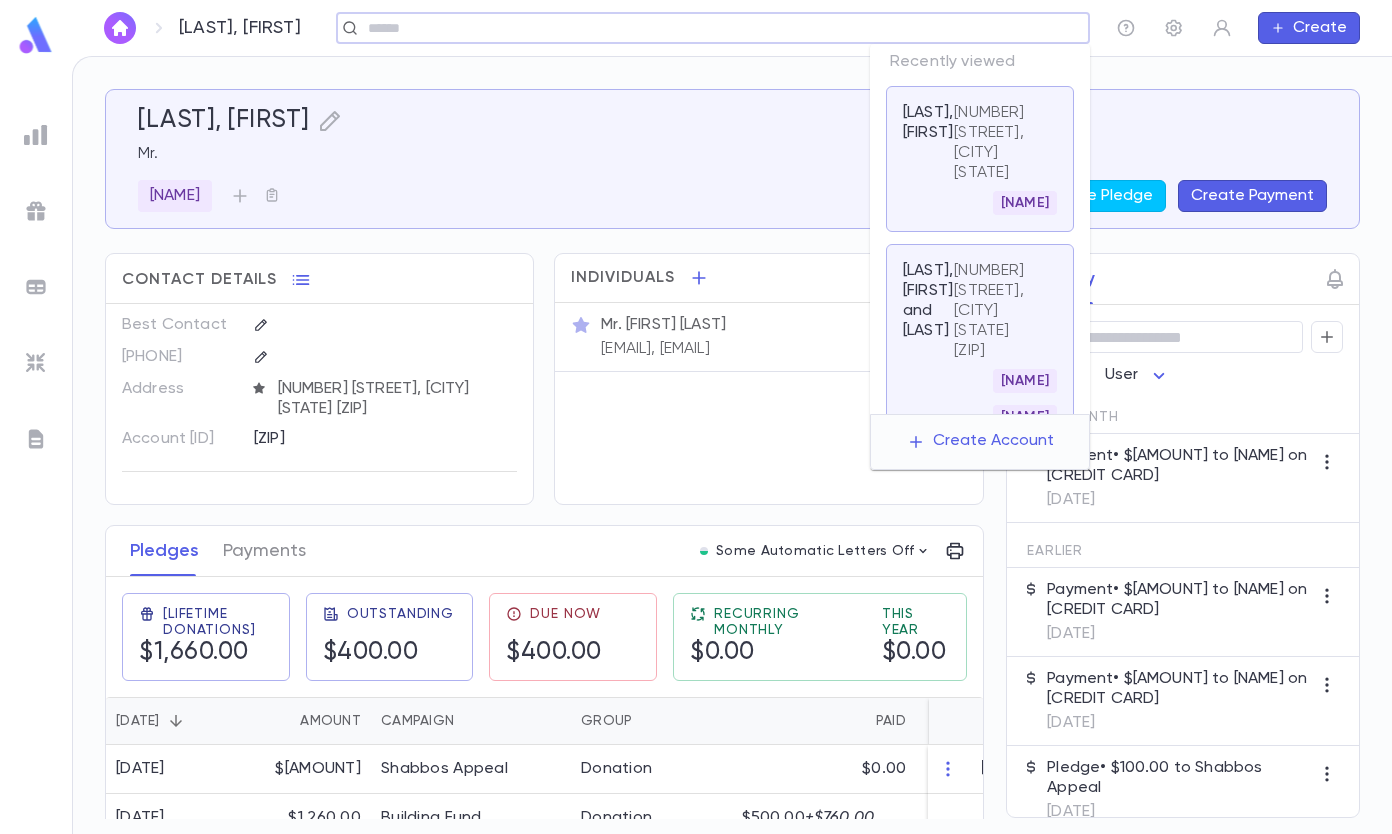 click at bounding box center [706, 28] 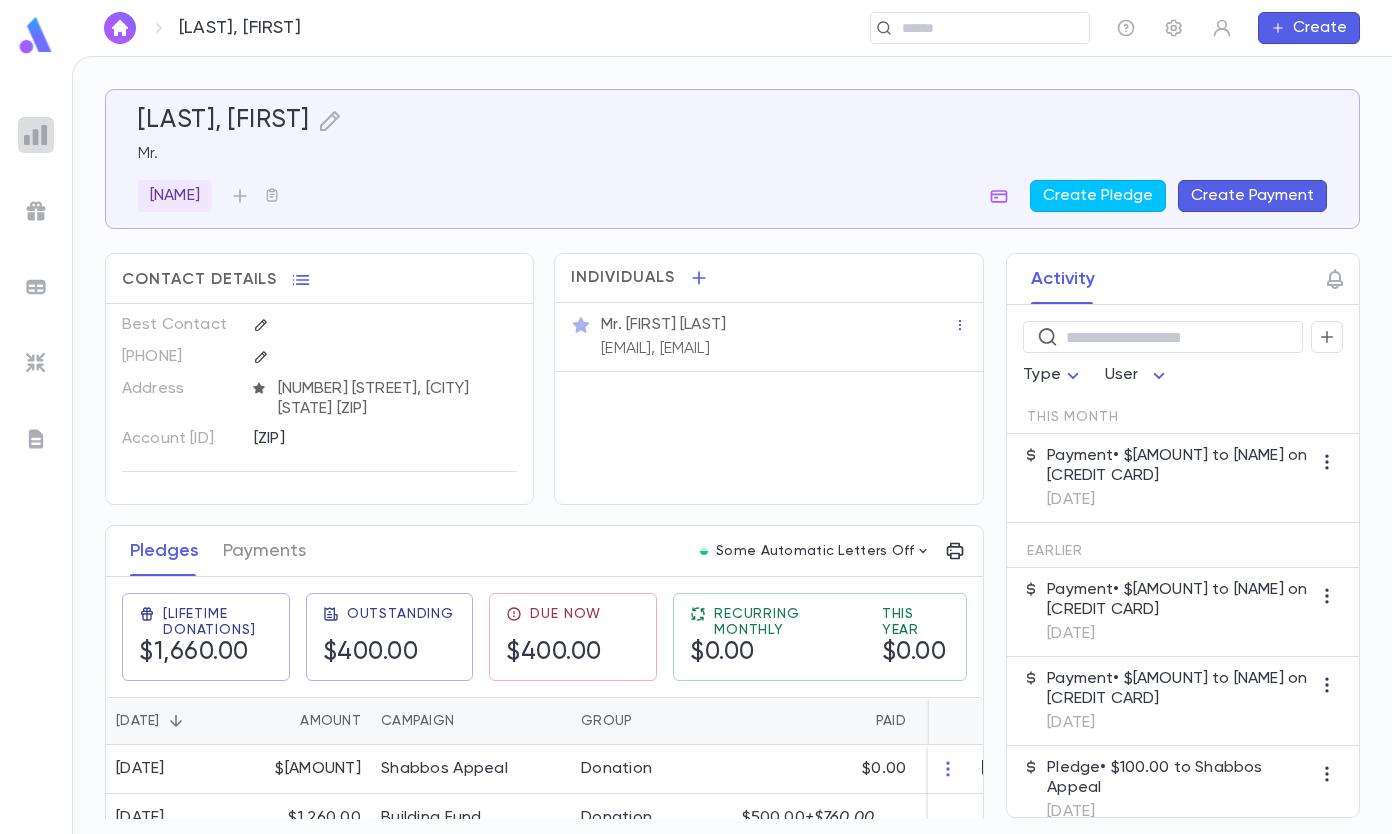 click at bounding box center [36, 135] 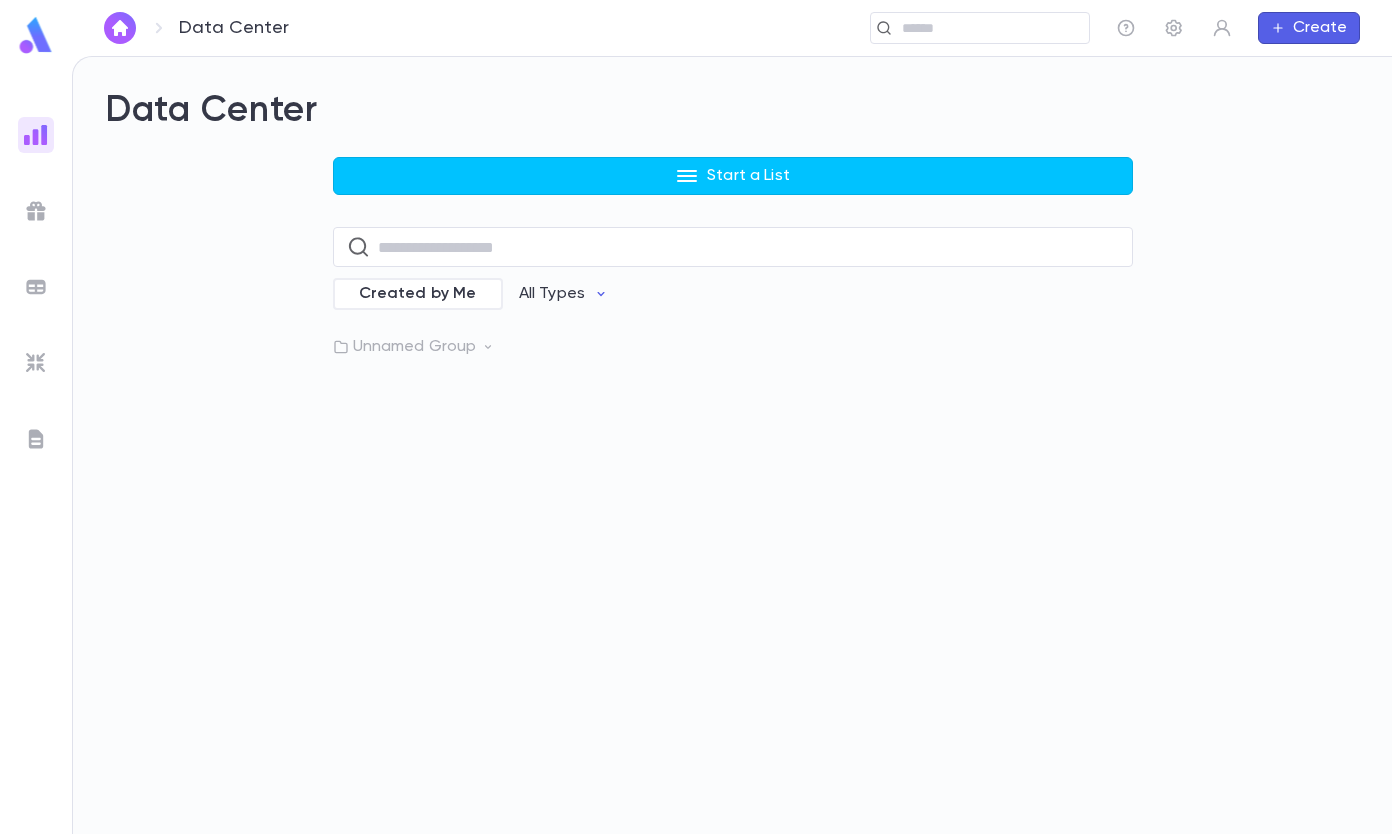 click on "Start a List" at bounding box center (733, 176) 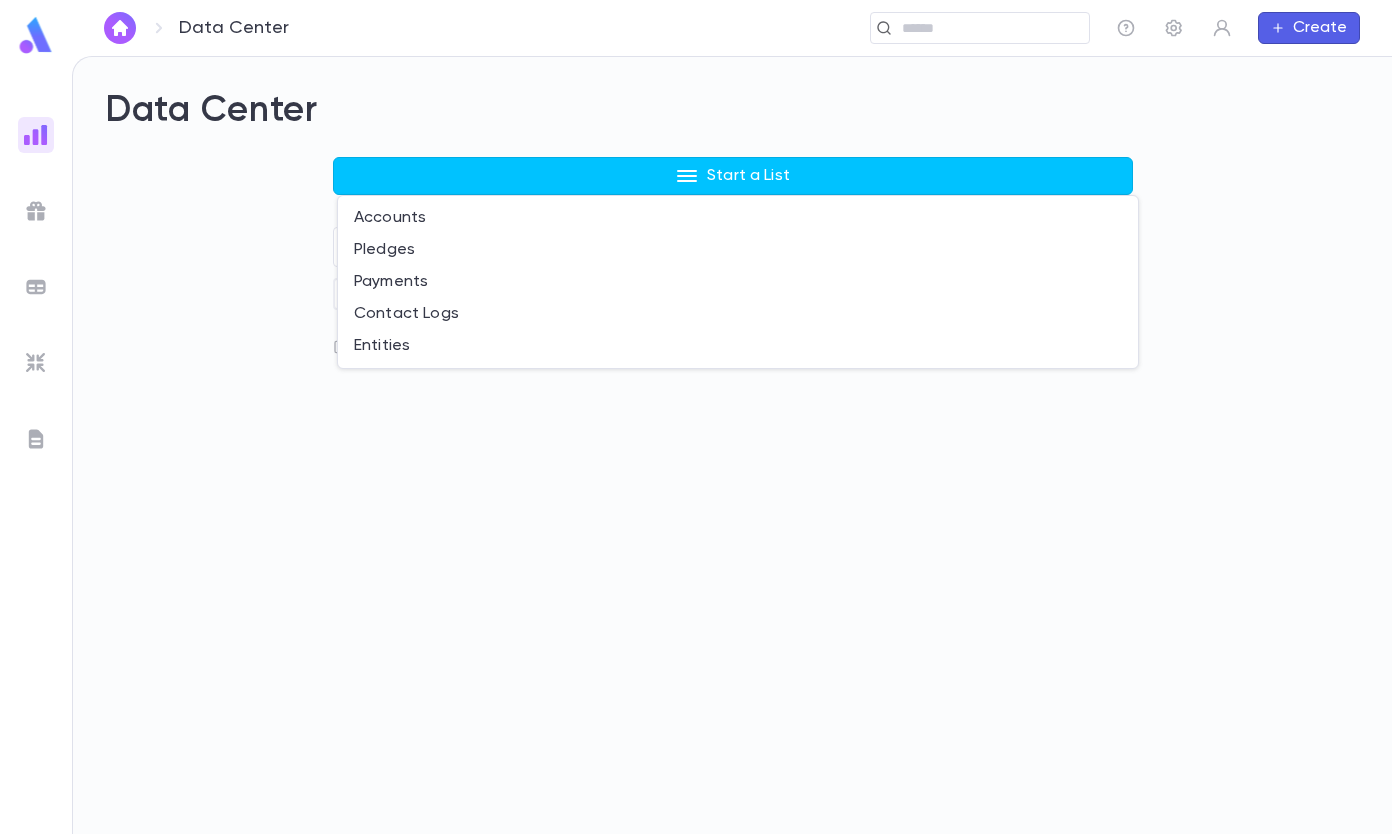 click on "Pledges" at bounding box center [738, 250] 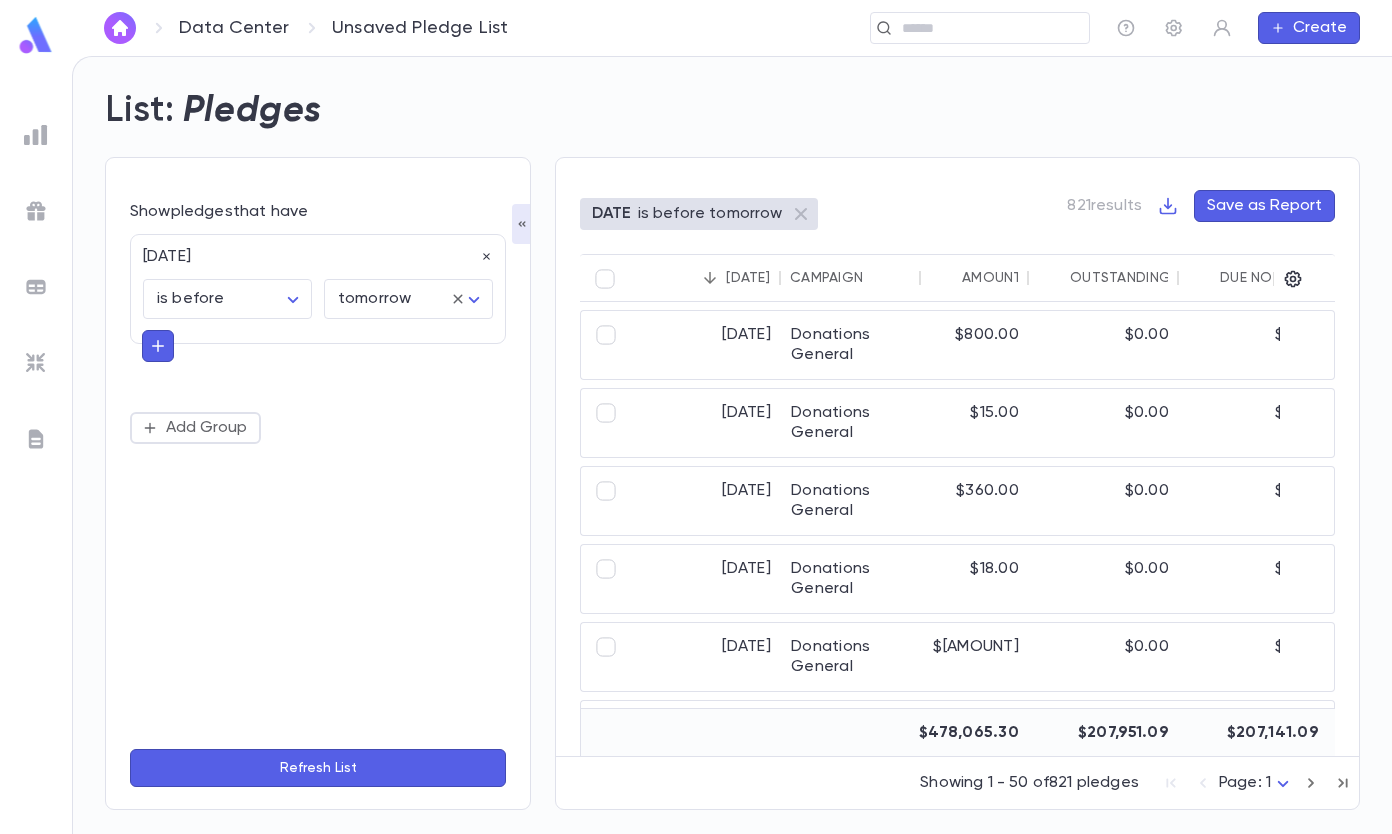 click at bounding box center (158, 346) 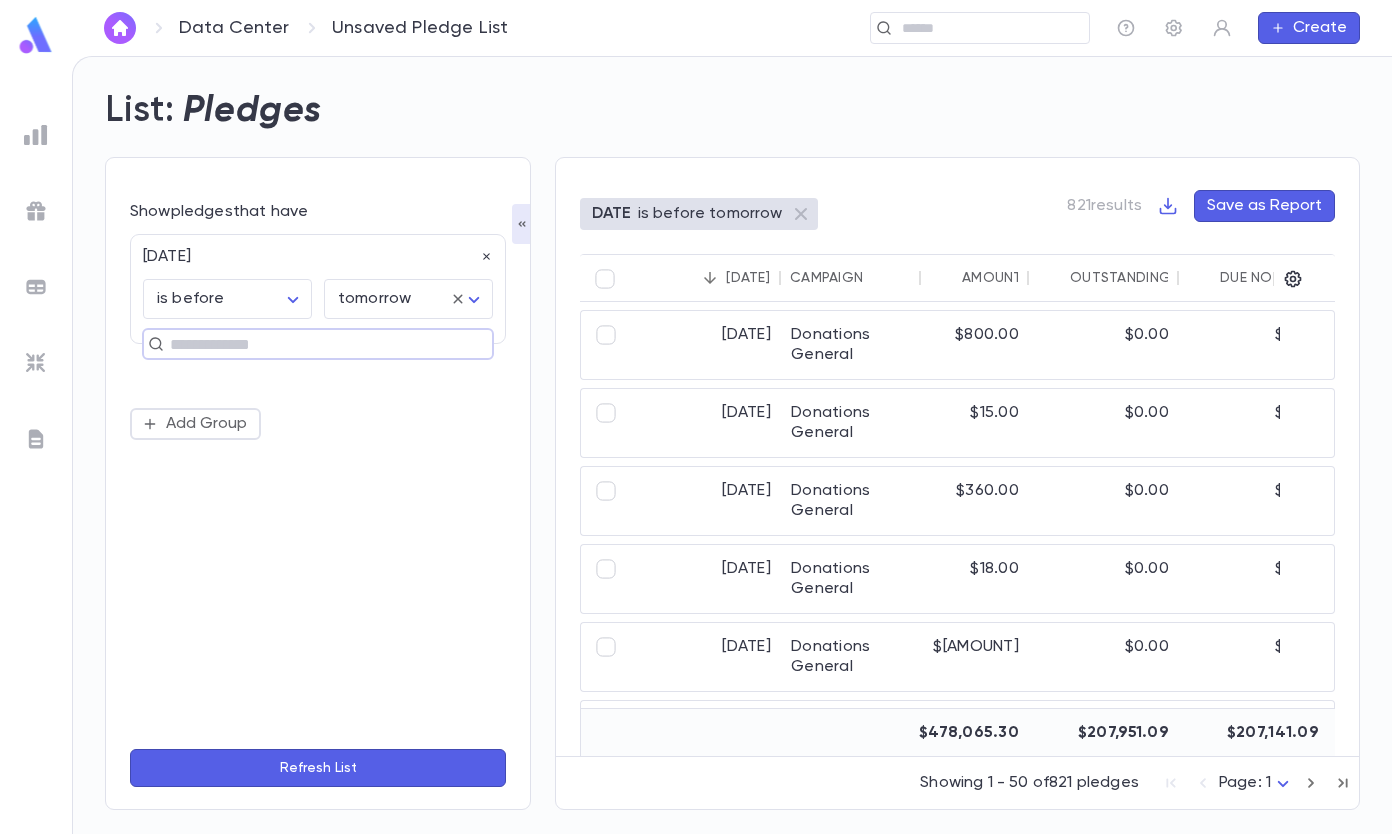 click at bounding box center [309, 344] 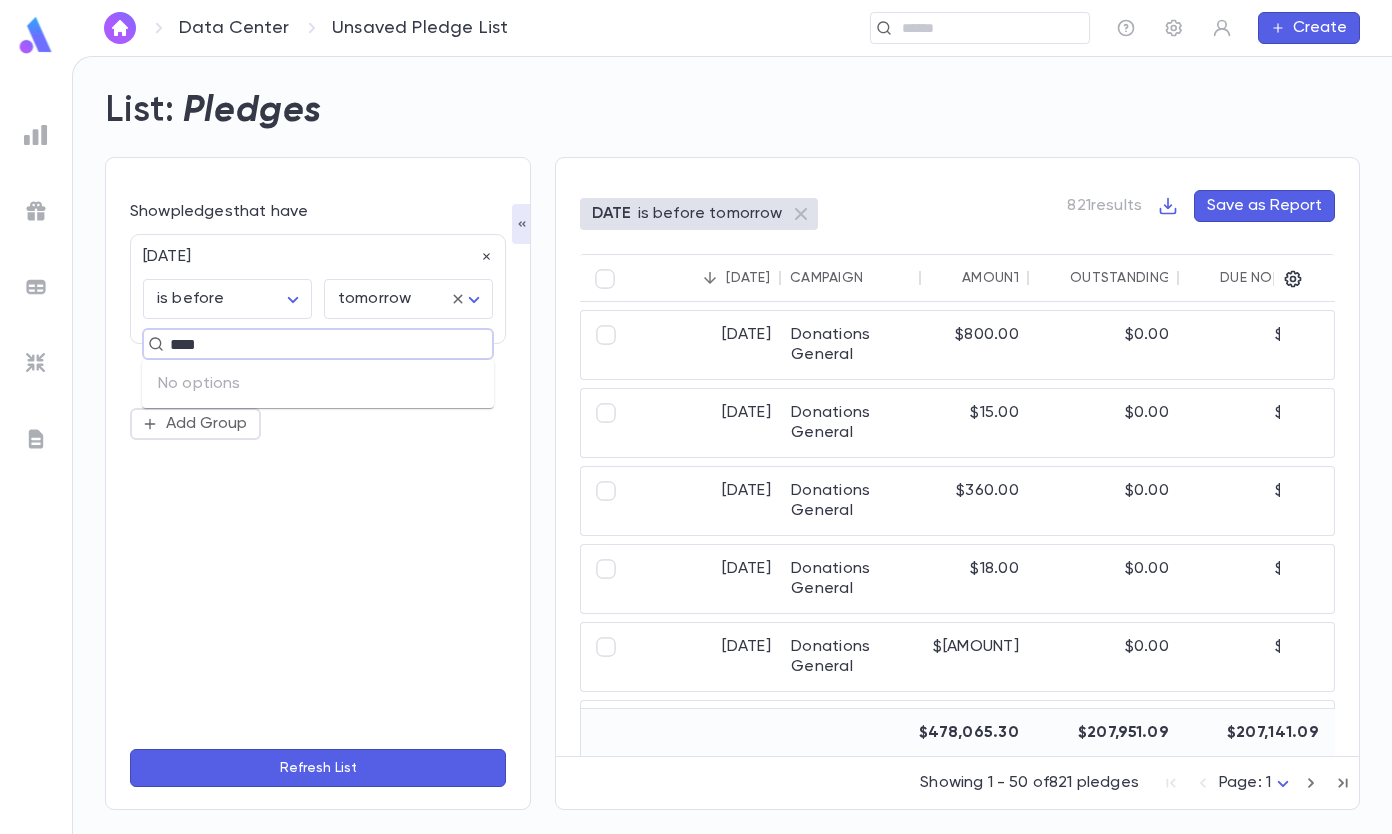 type on "***" 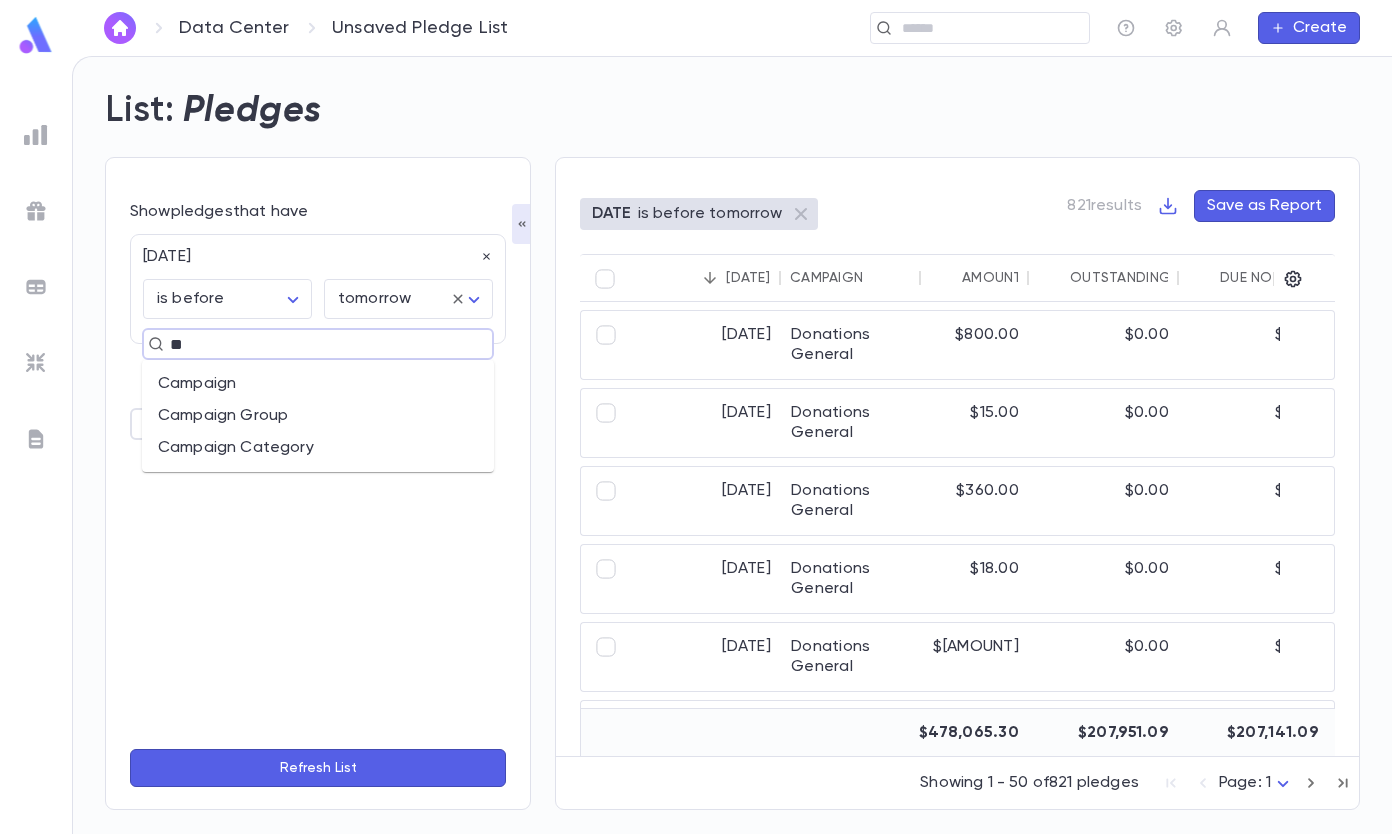 click on "Campaign" at bounding box center (318, 384) 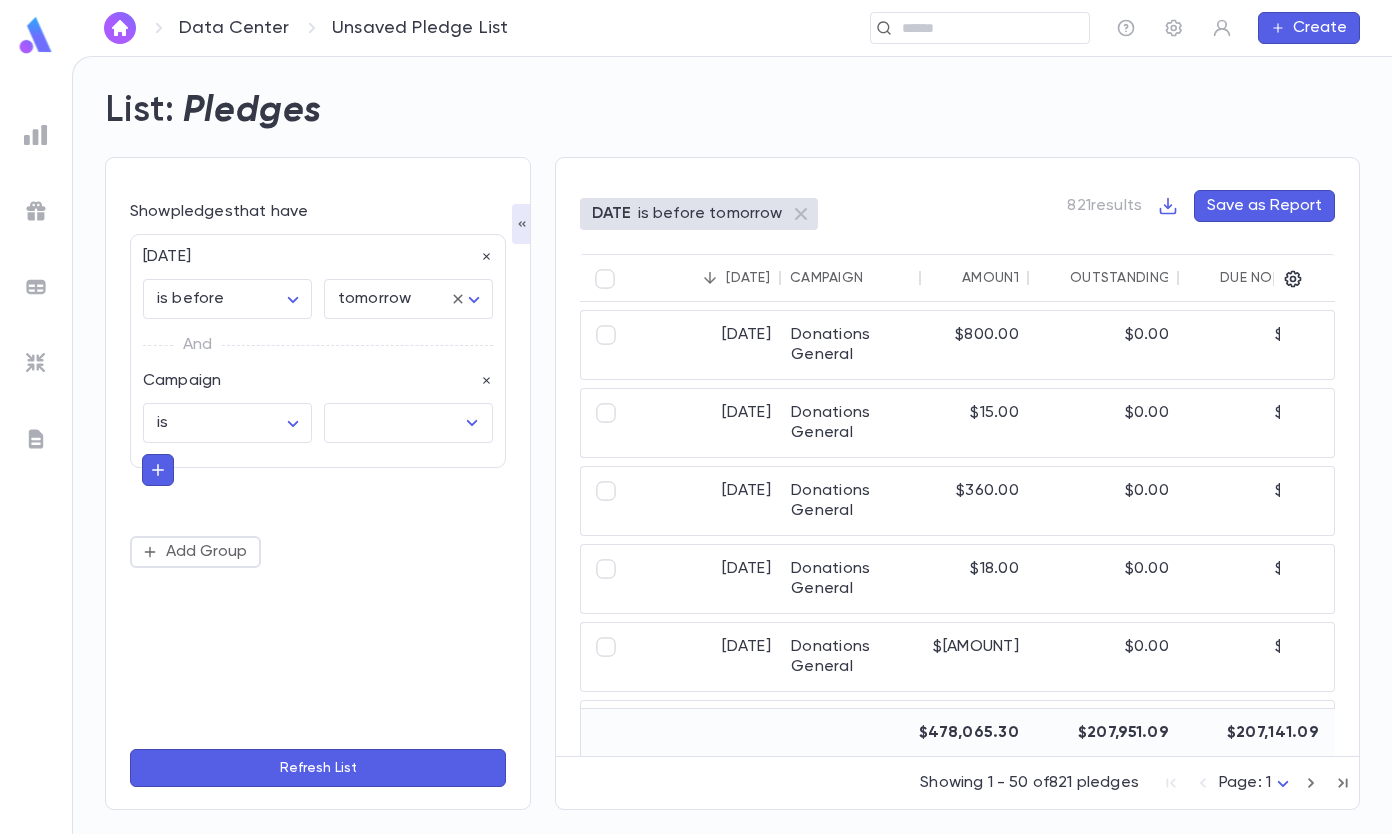 click at bounding box center [393, 423] 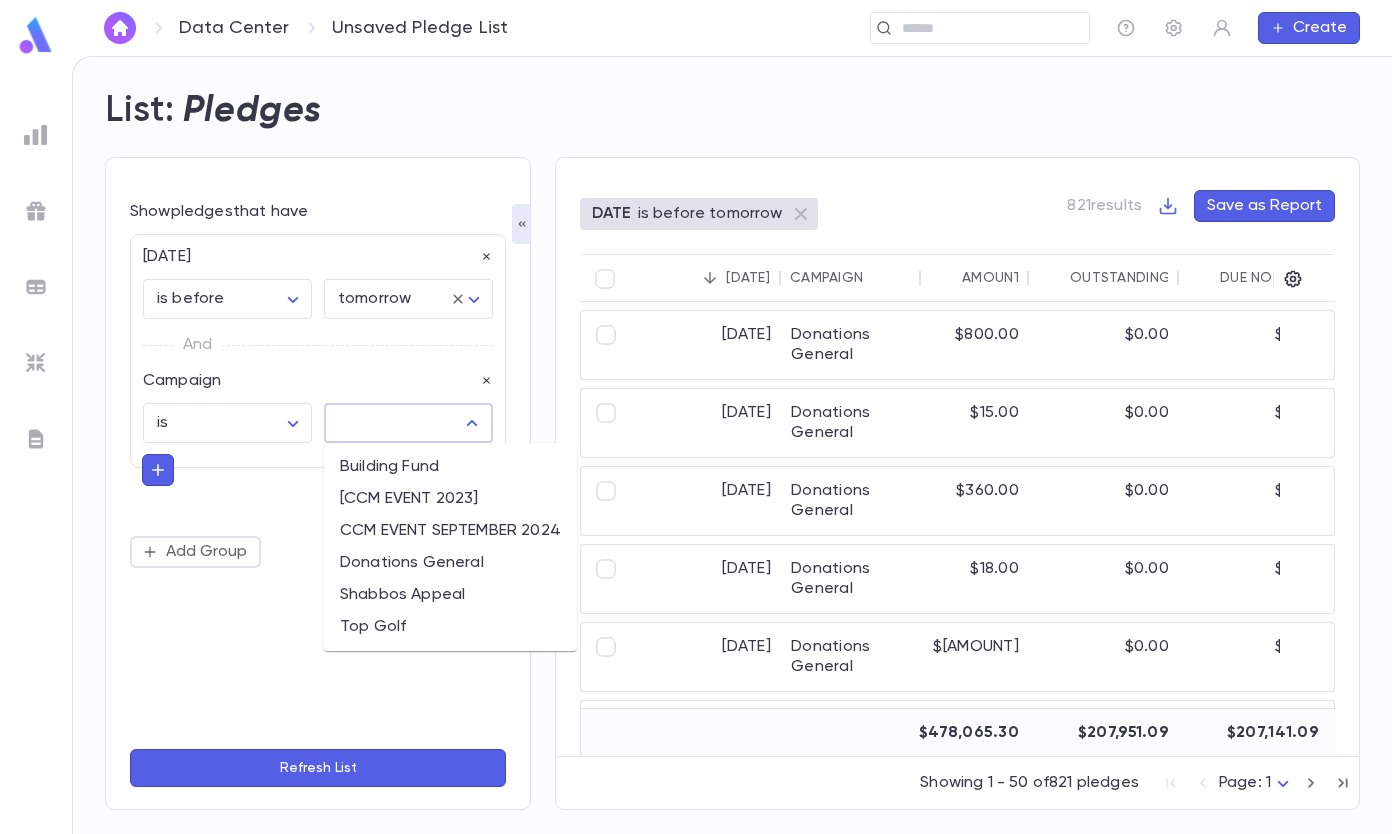 click on "Building Fund" at bounding box center (450, 467) 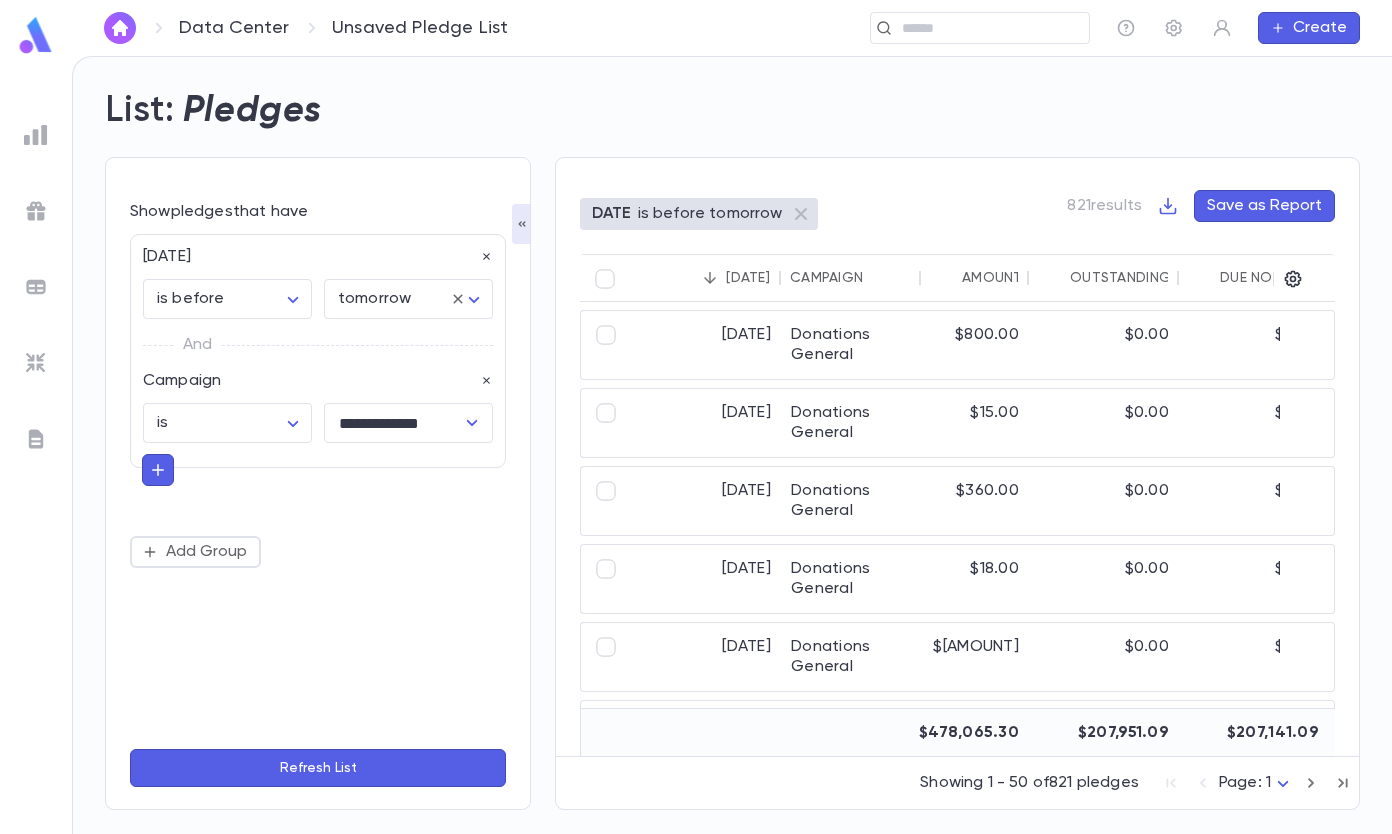 click on "Refresh List" at bounding box center [318, 768] 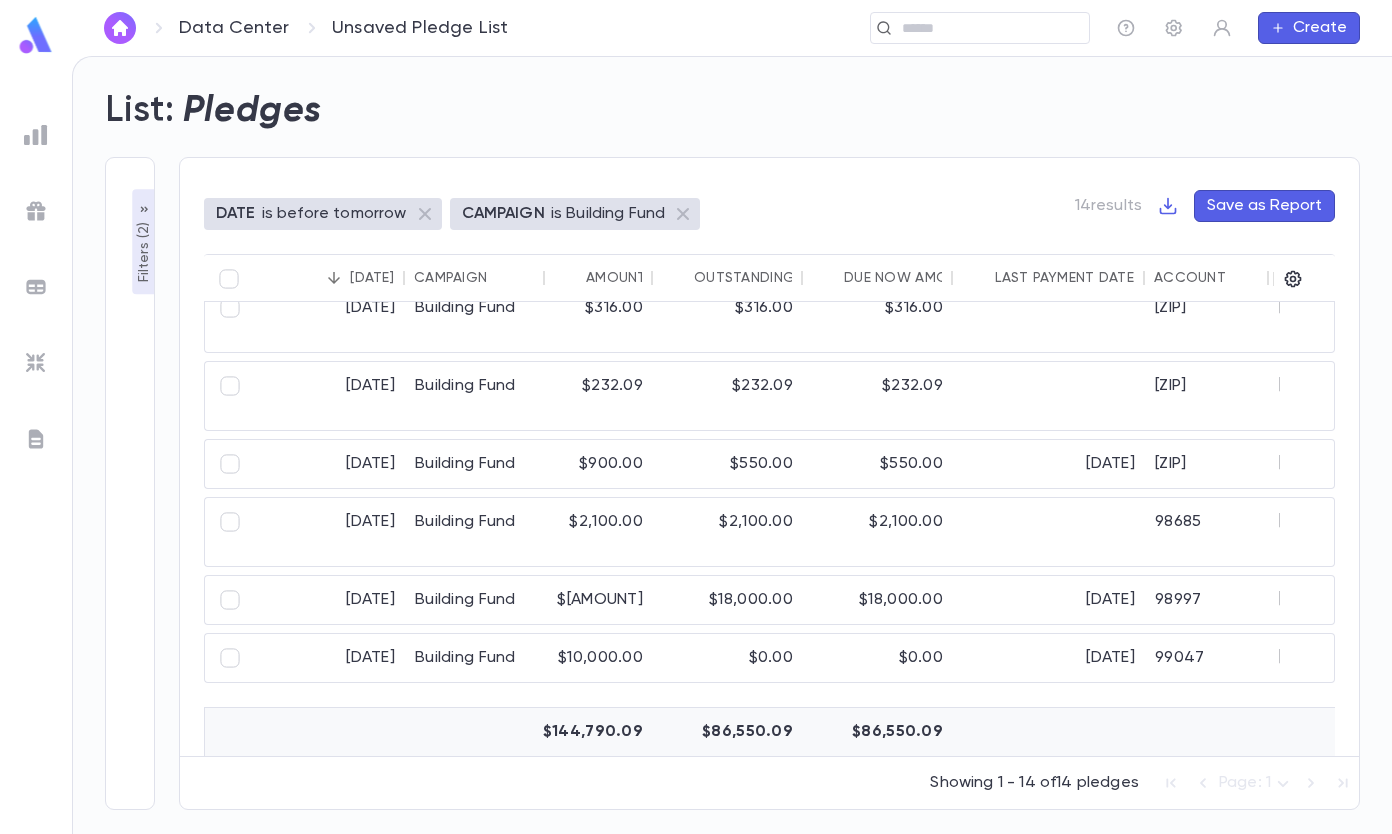 scroll, scrollTop: 507, scrollLeft: 0, axis: vertical 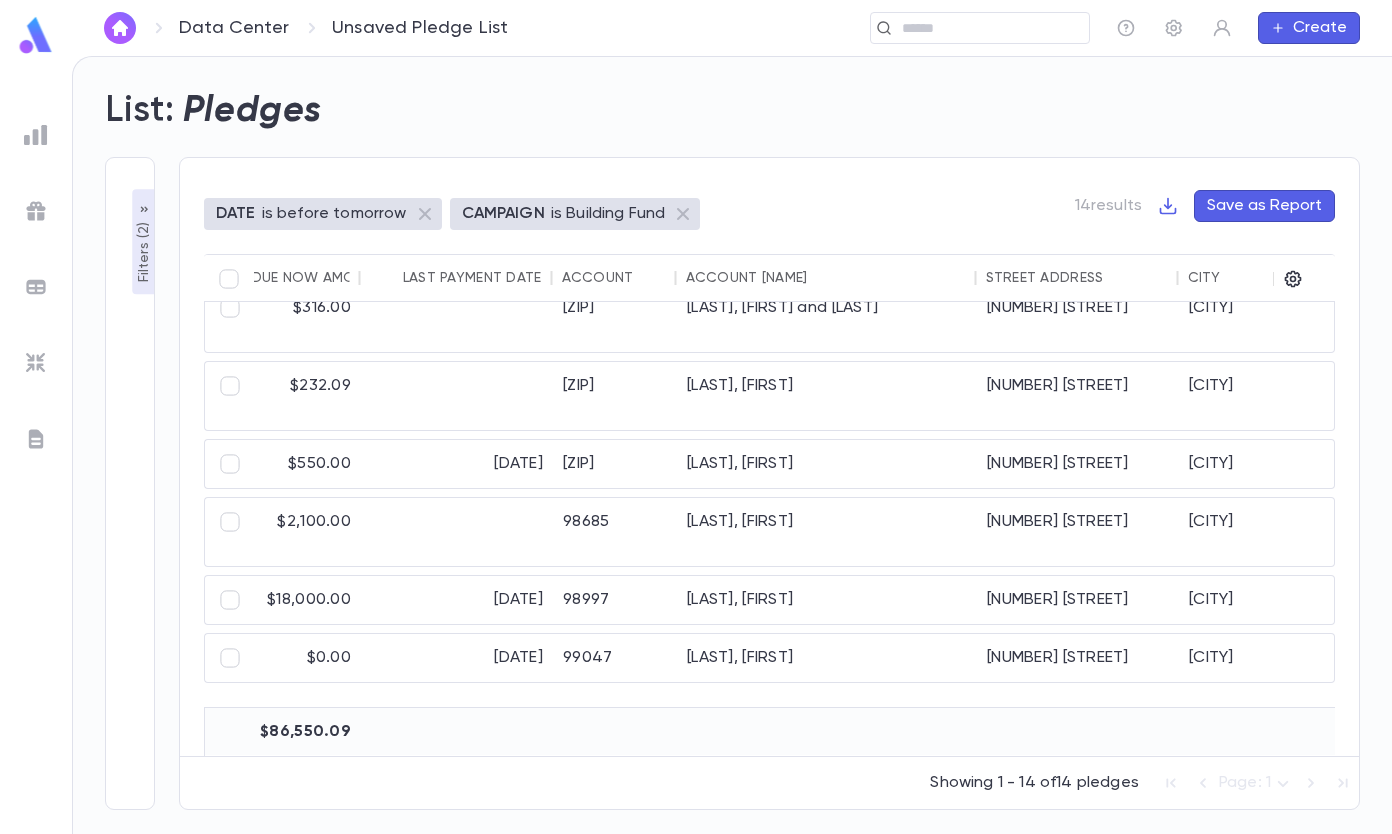 click at bounding box center [1168, 206] 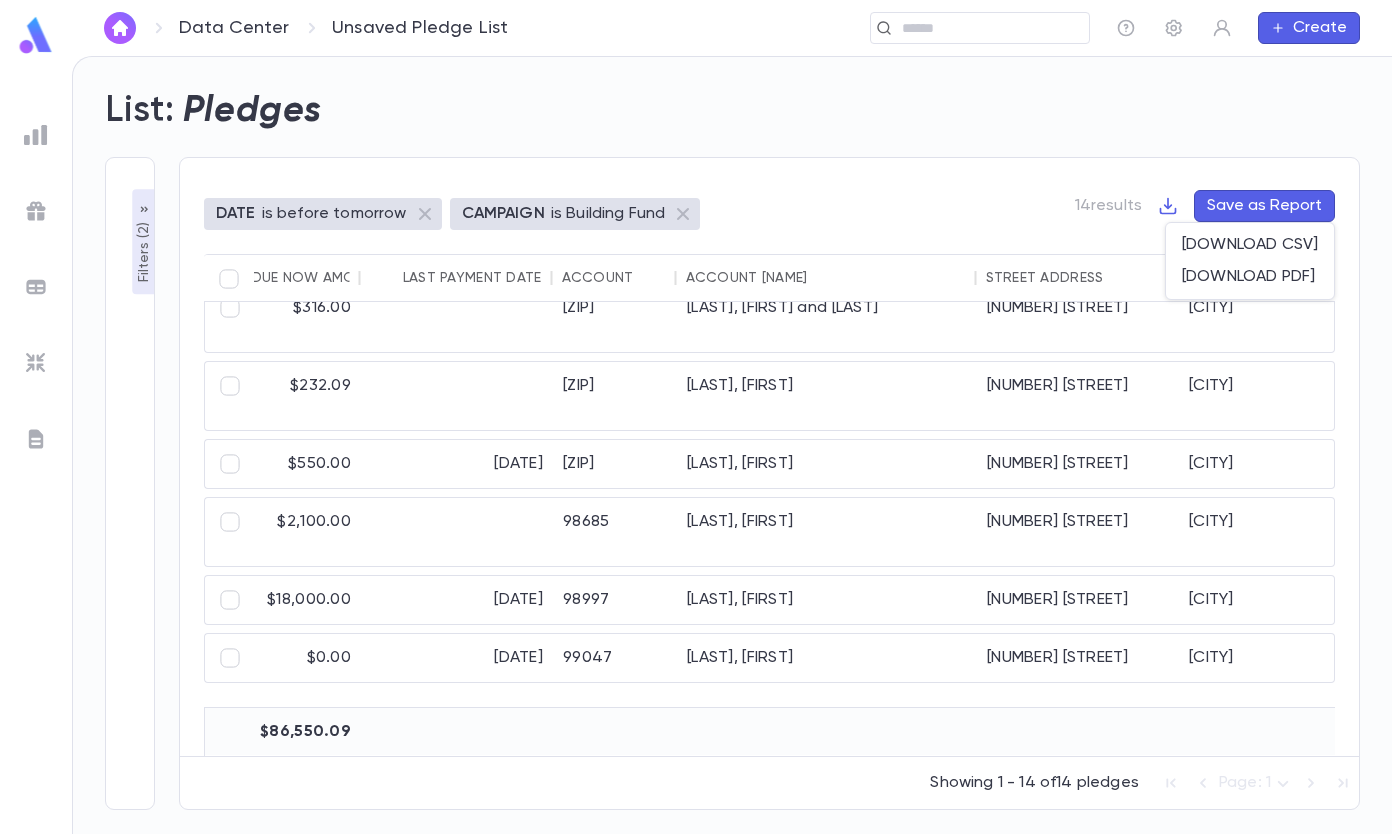 click on "[DOWNLOAD CSV]" at bounding box center [1250, 245] 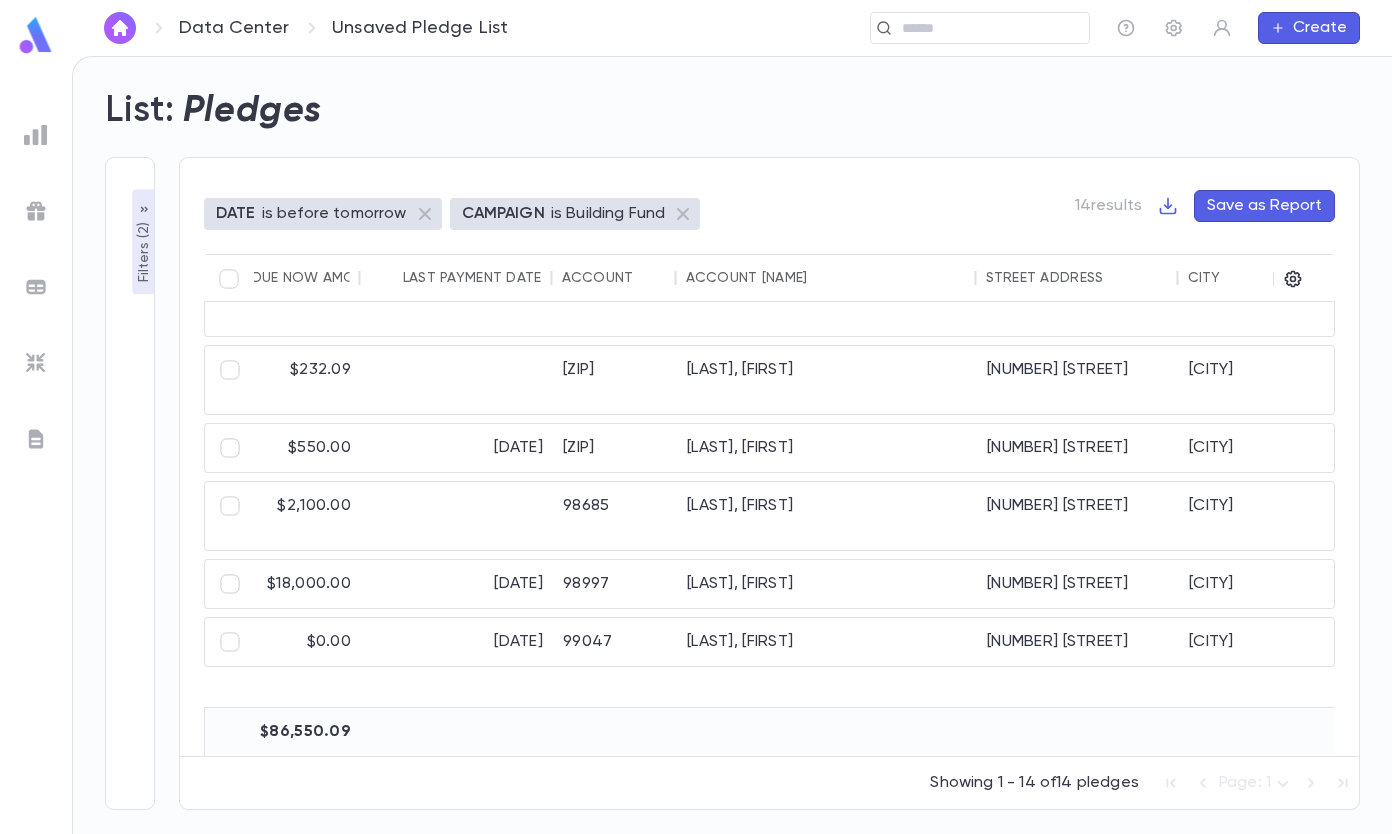 drag, startPoint x: 754, startPoint y: 121, endPoint x: 780, endPoint y: 135, distance: 29.529646 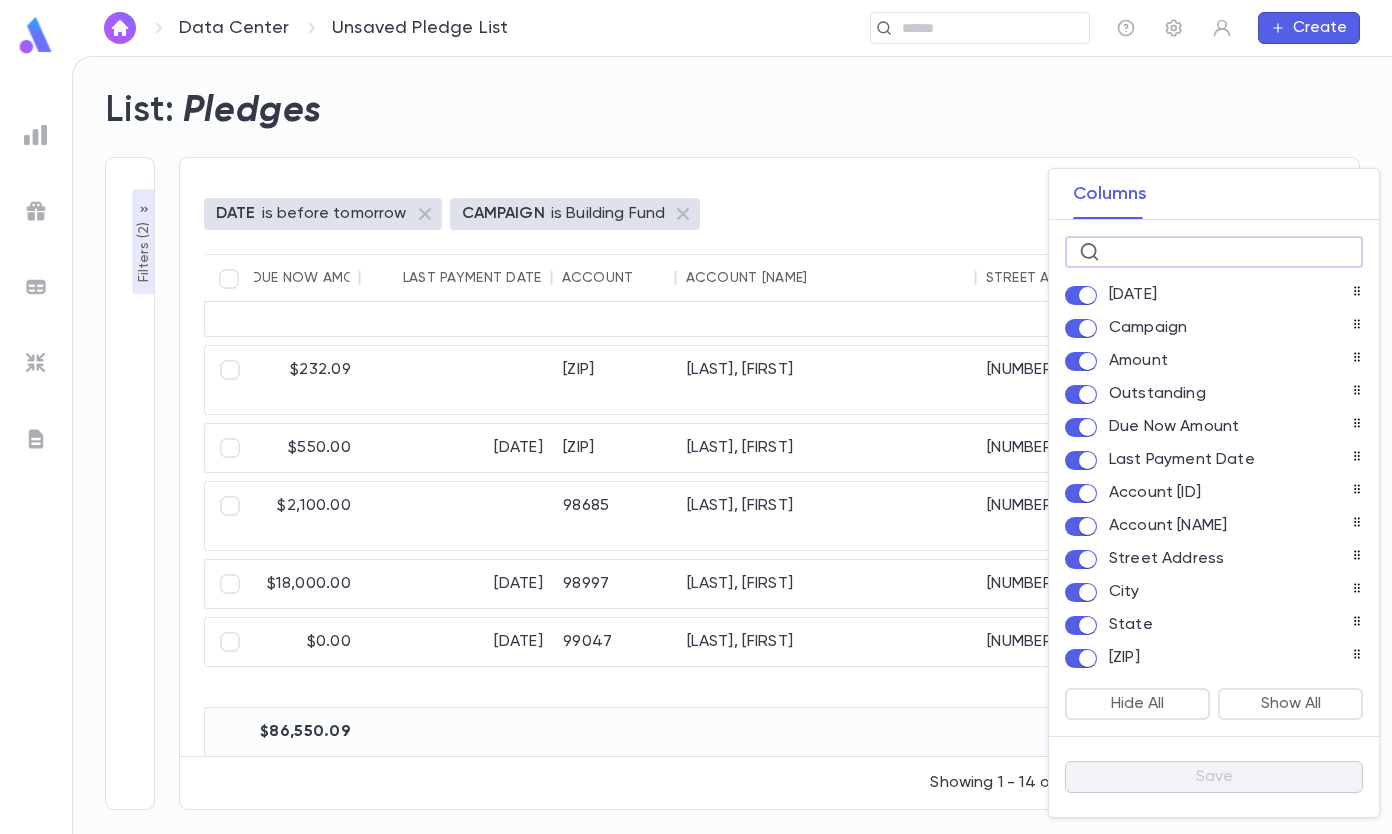click at bounding box center (1228, 252) 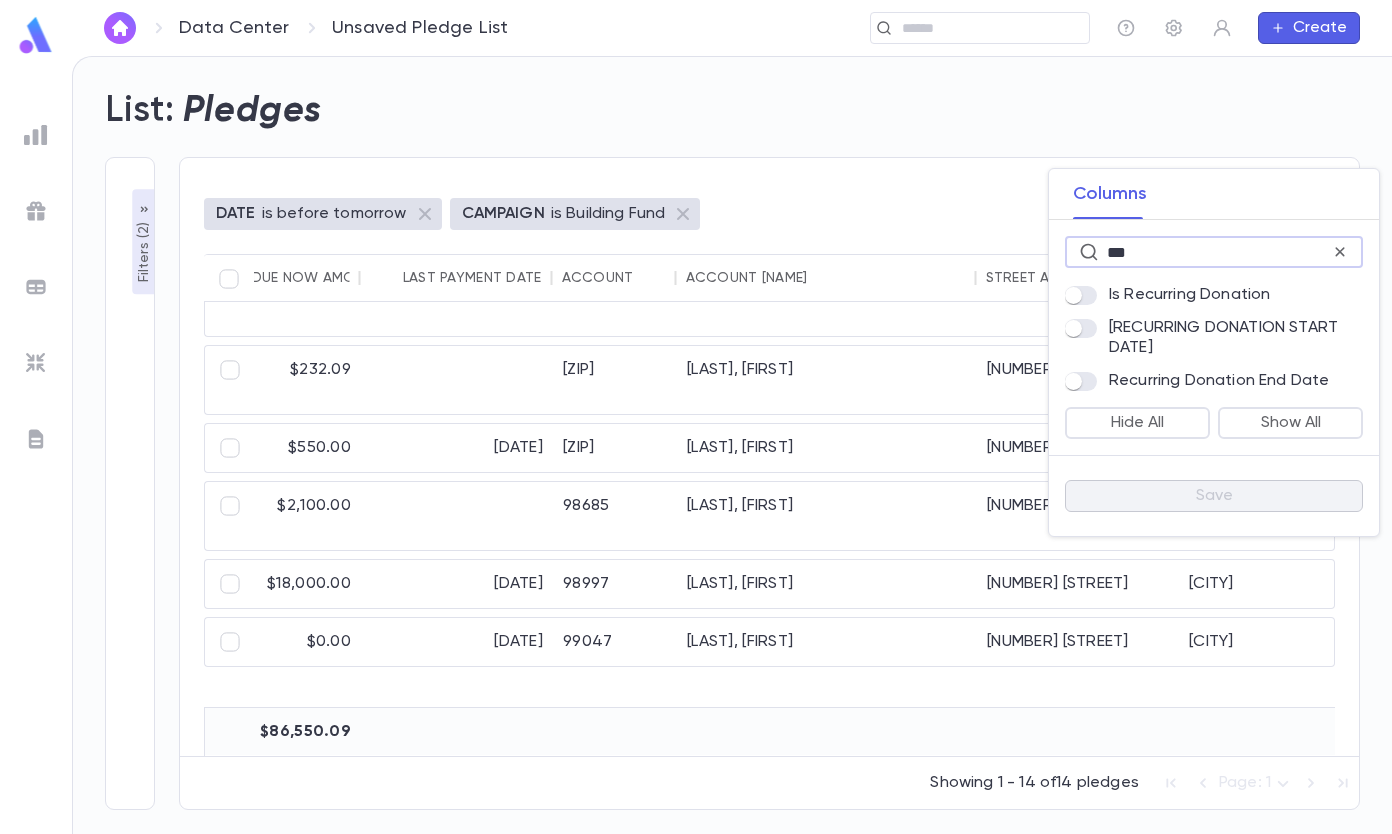 type on "***" 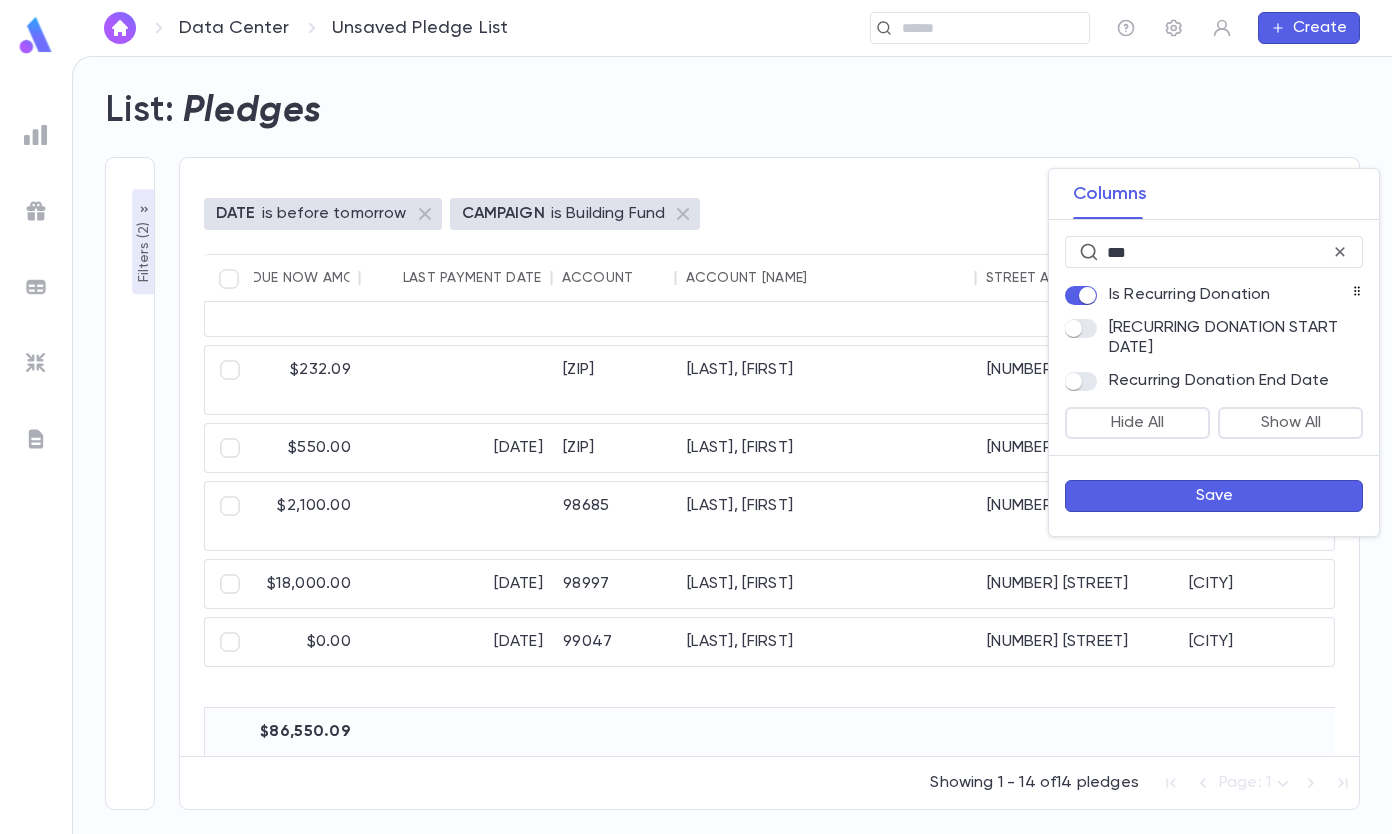 click on "Save" at bounding box center [1214, 496] 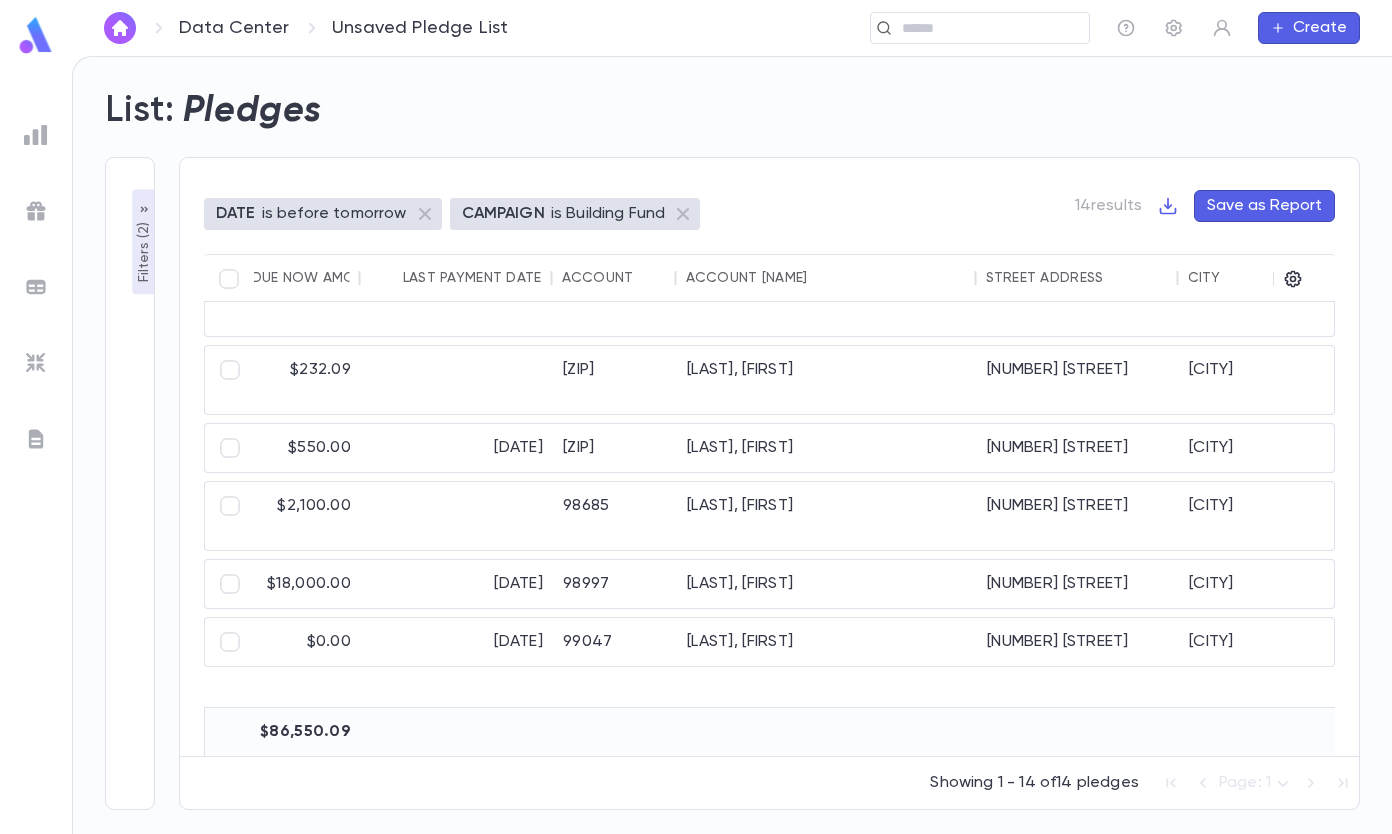 click at bounding box center [1293, 279] 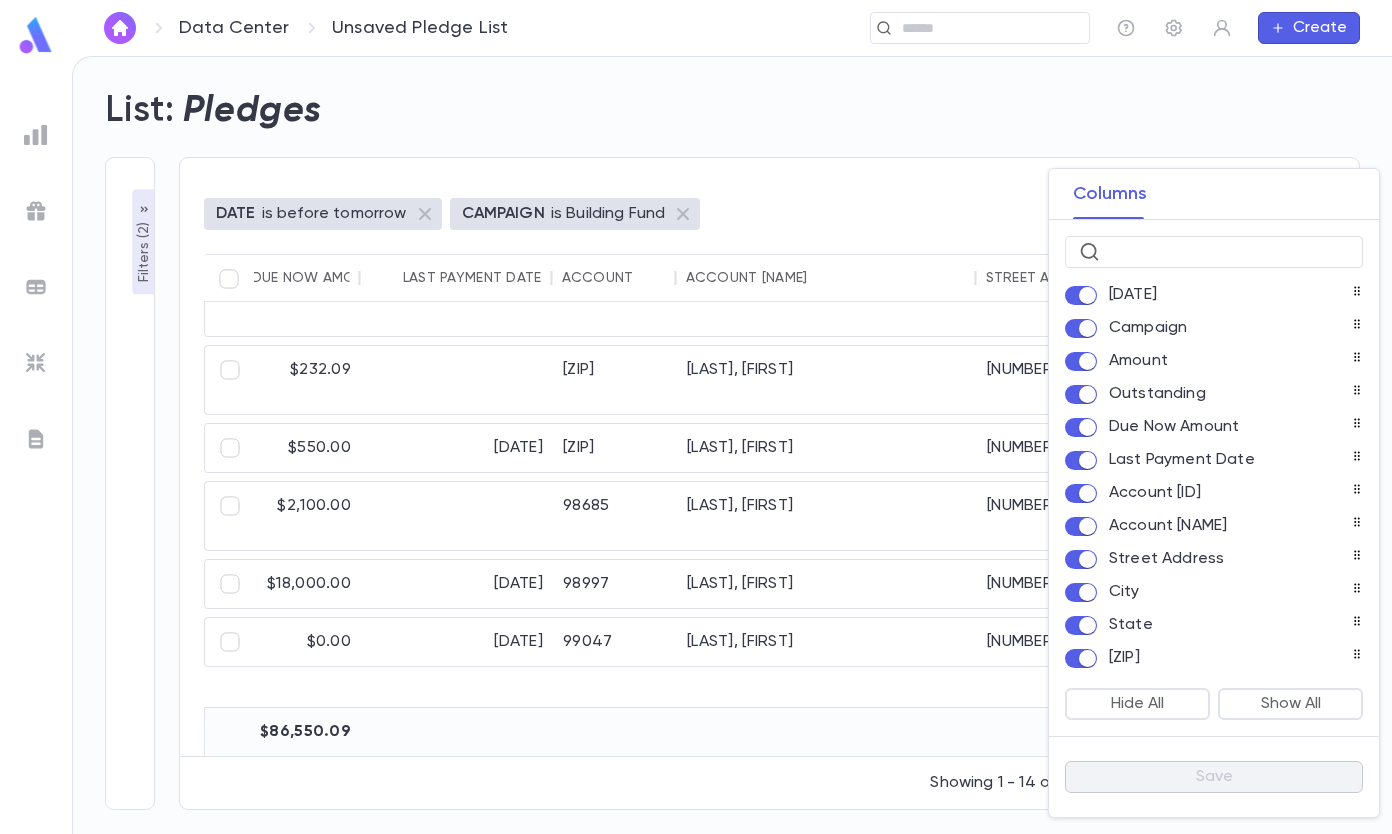 click at bounding box center (1228, 252) 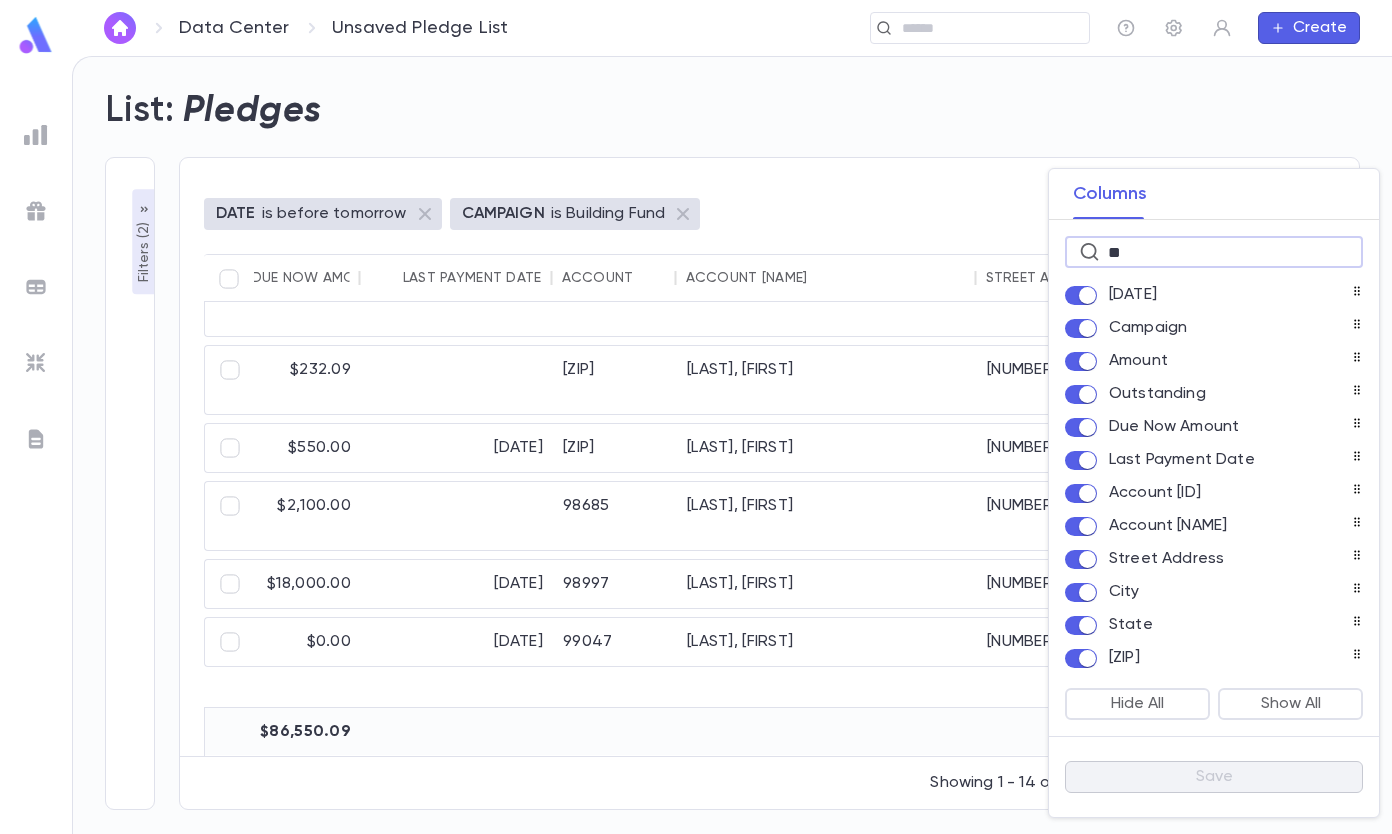 type on "***" 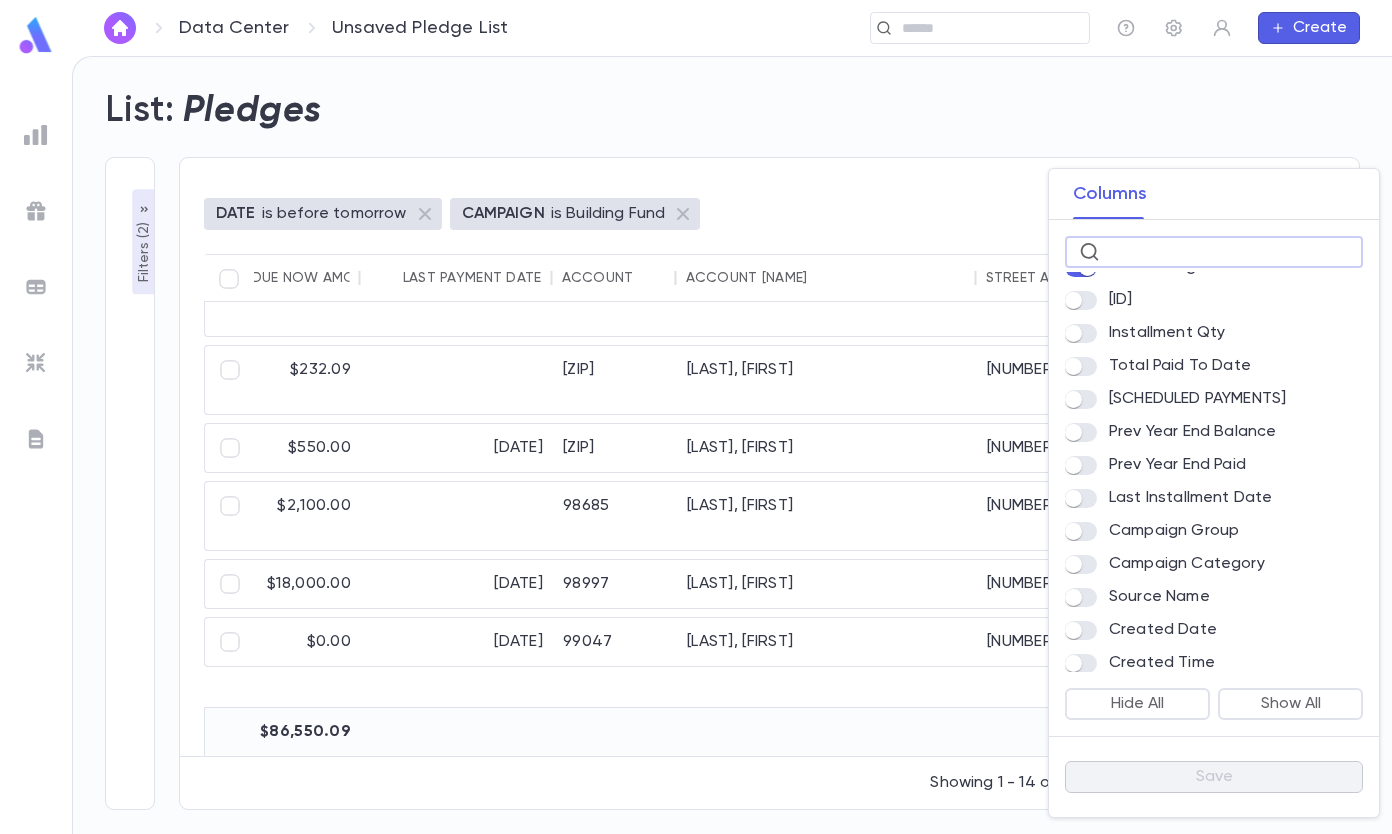 scroll, scrollTop: 400, scrollLeft: 0, axis: vertical 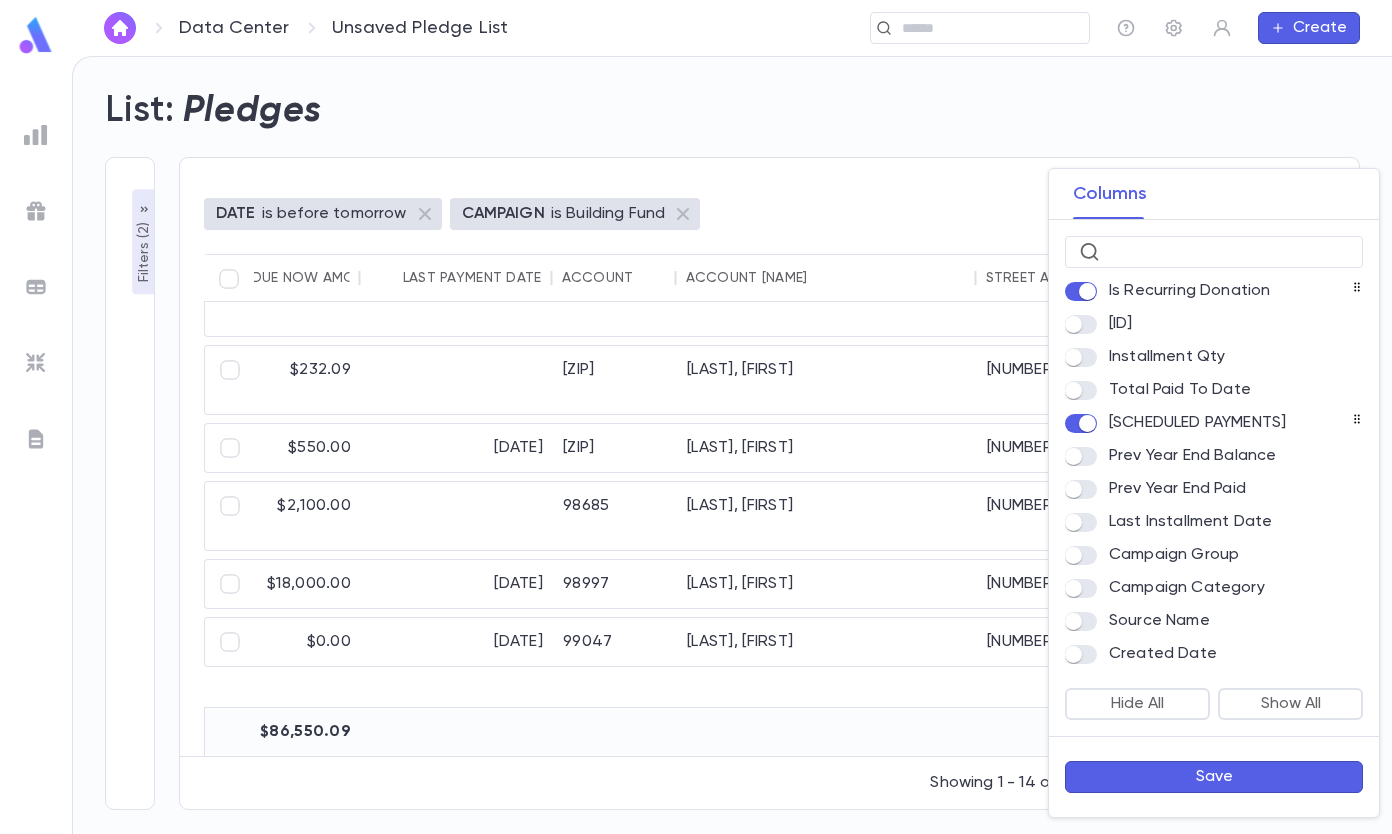 click on "Save" at bounding box center [1214, 777] 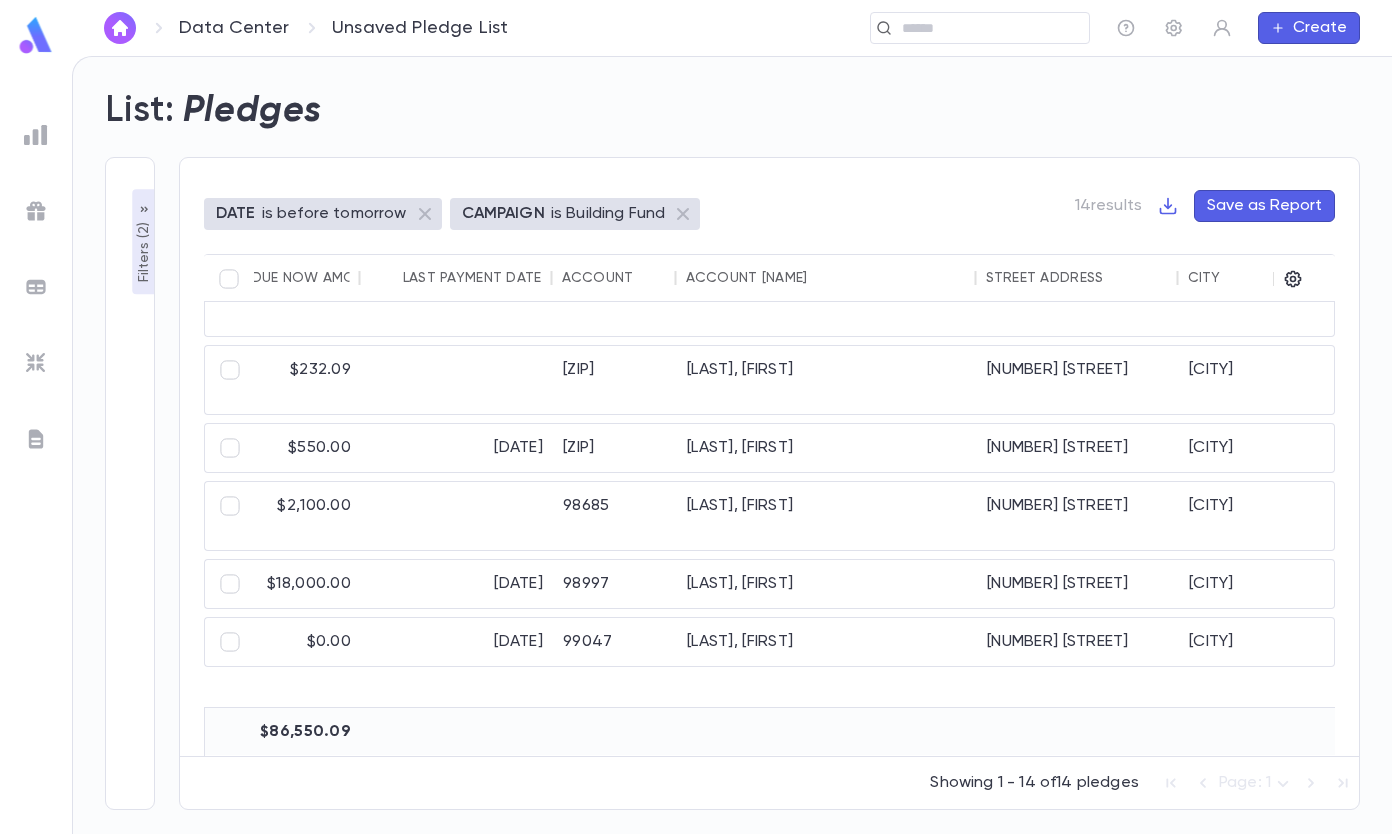 click at bounding box center (1168, 206) 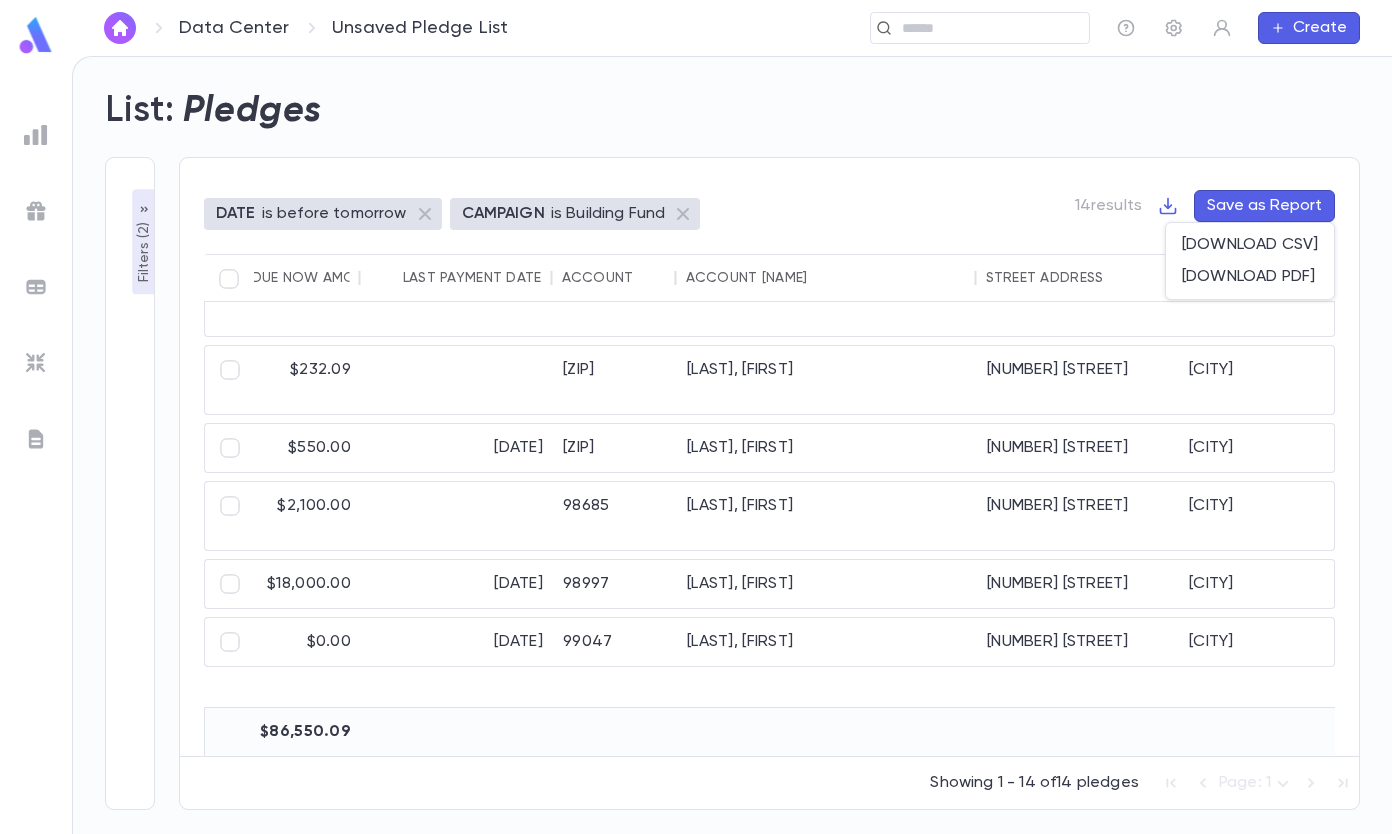 click on "[DOWNLOAD CSV]" at bounding box center (1250, 245) 